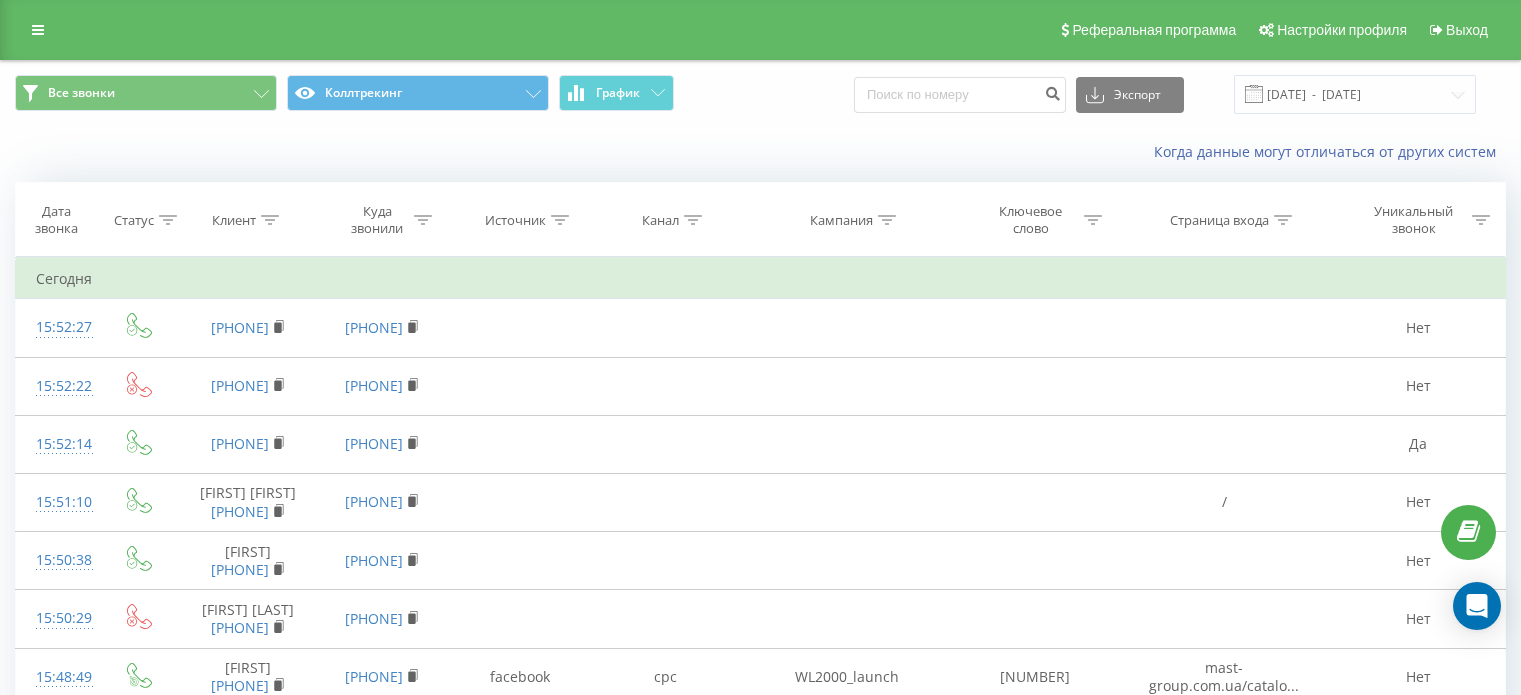 scroll, scrollTop: 132, scrollLeft: 0, axis: vertical 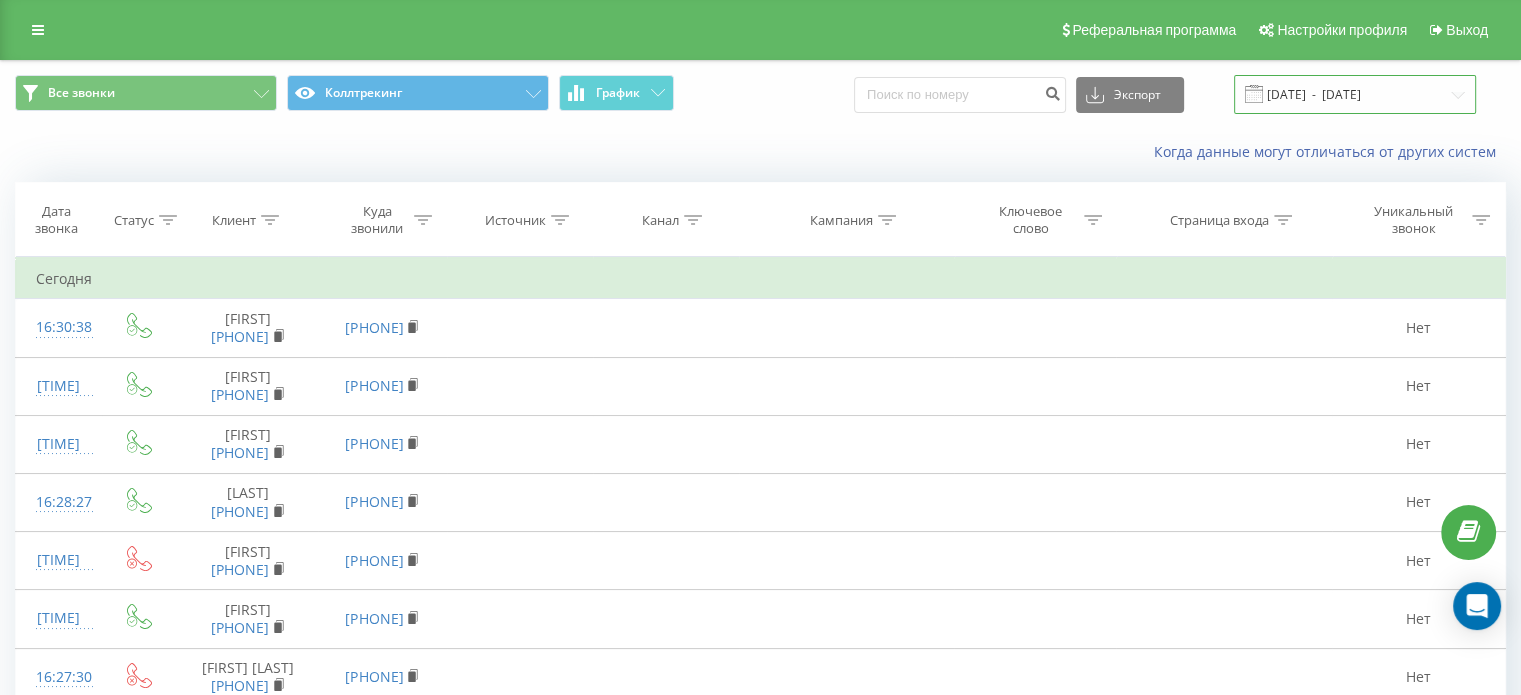 click on "04.07.2025  -  04.08.2025" at bounding box center (1355, 94) 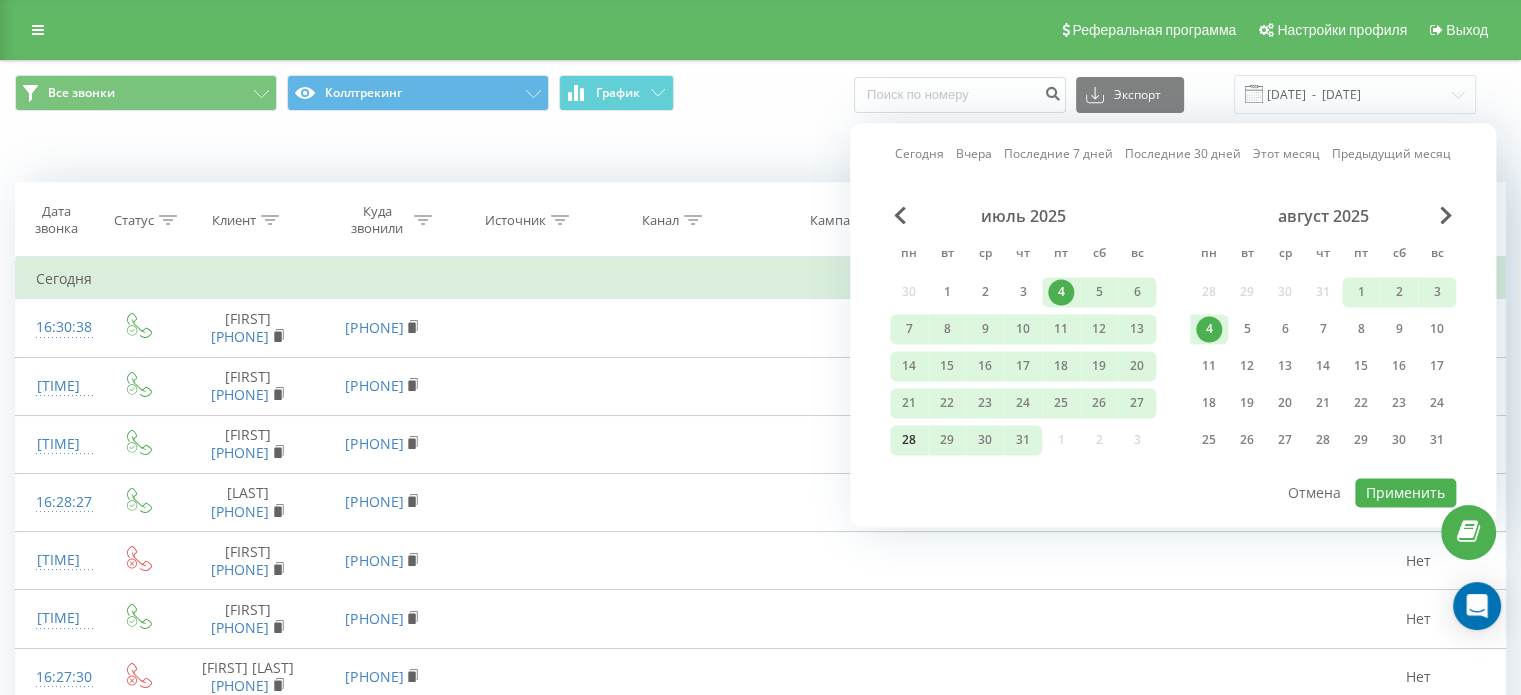 click on "28" at bounding box center (909, 440) 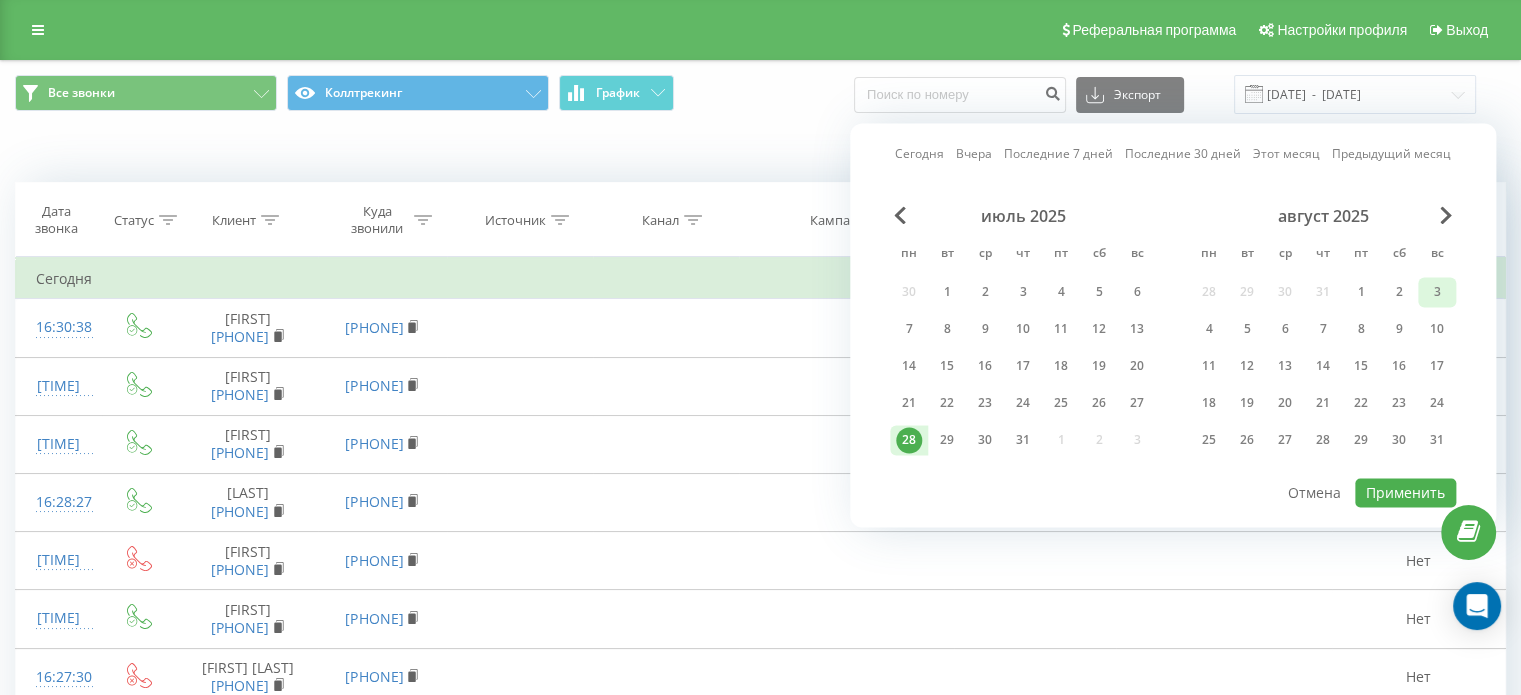 click on "3" at bounding box center [1437, 292] 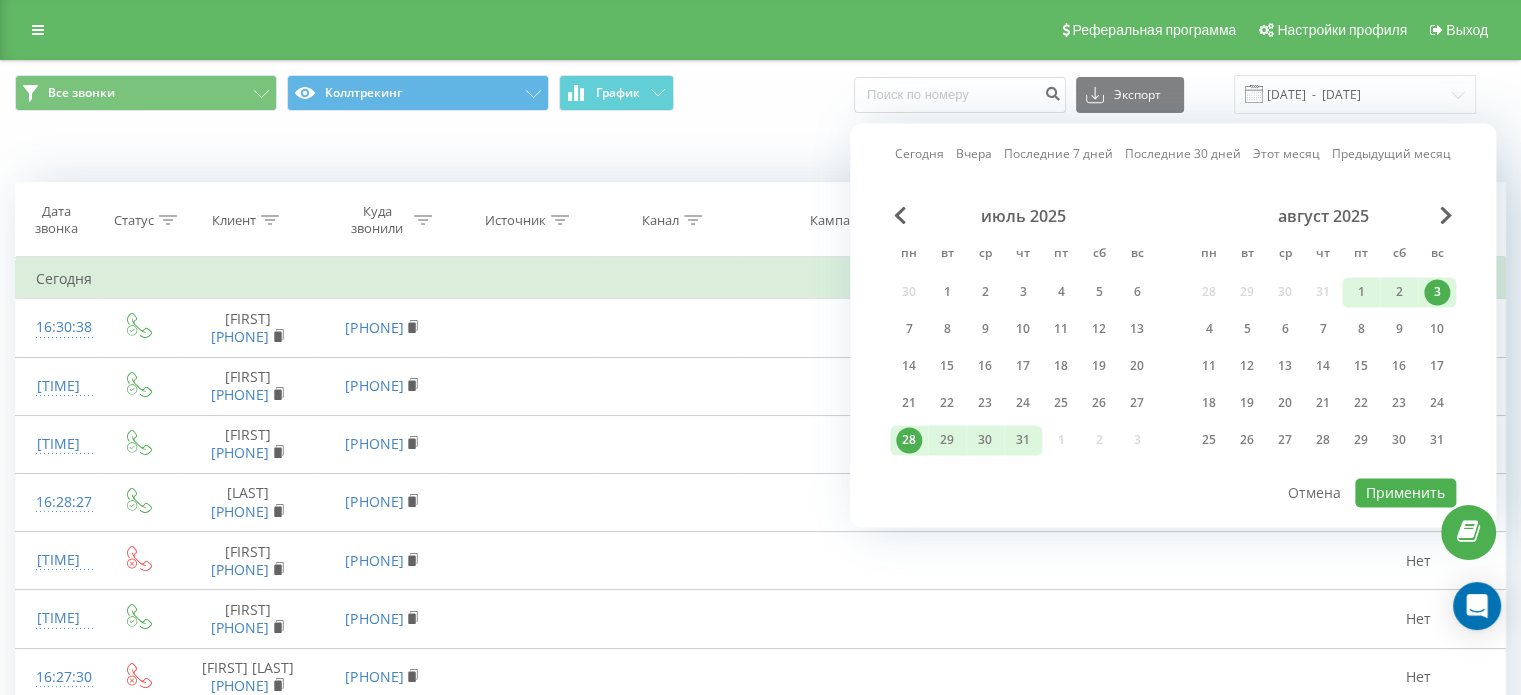 click on "Сегодня Вчера Последние 7 дней Последние 30 дней Этот месяц Предыдущий месяц июль 2025 пн вт ср чт пт сб вс 30 1 2 3 4 5 6 7 8 9 10 11 12 13 14 15 16 17 18 19 20 21 22 23 24 25 26 27 28 29 30 31 1 2 3 август 2025 пн вт ср чт пт сб вс 28 29 30 31 1 2 3 4 5 6 7 8 9 10 11 12 13 14 15 16 17 18 19 20 21 22 23 24 25 26 27 28 29 30 31 Применить Отмена" at bounding box center (1173, 325) 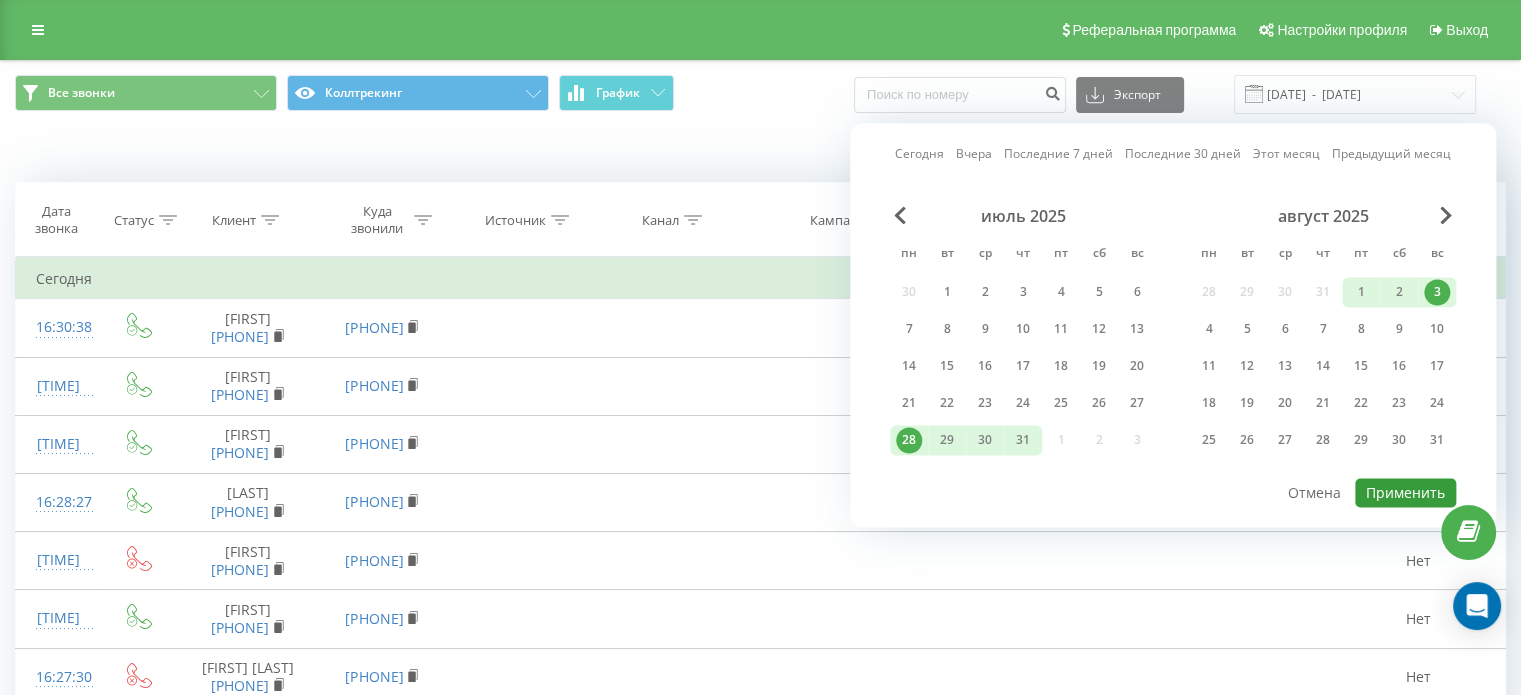 click on "Применить" at bounding box center (1405, 492) 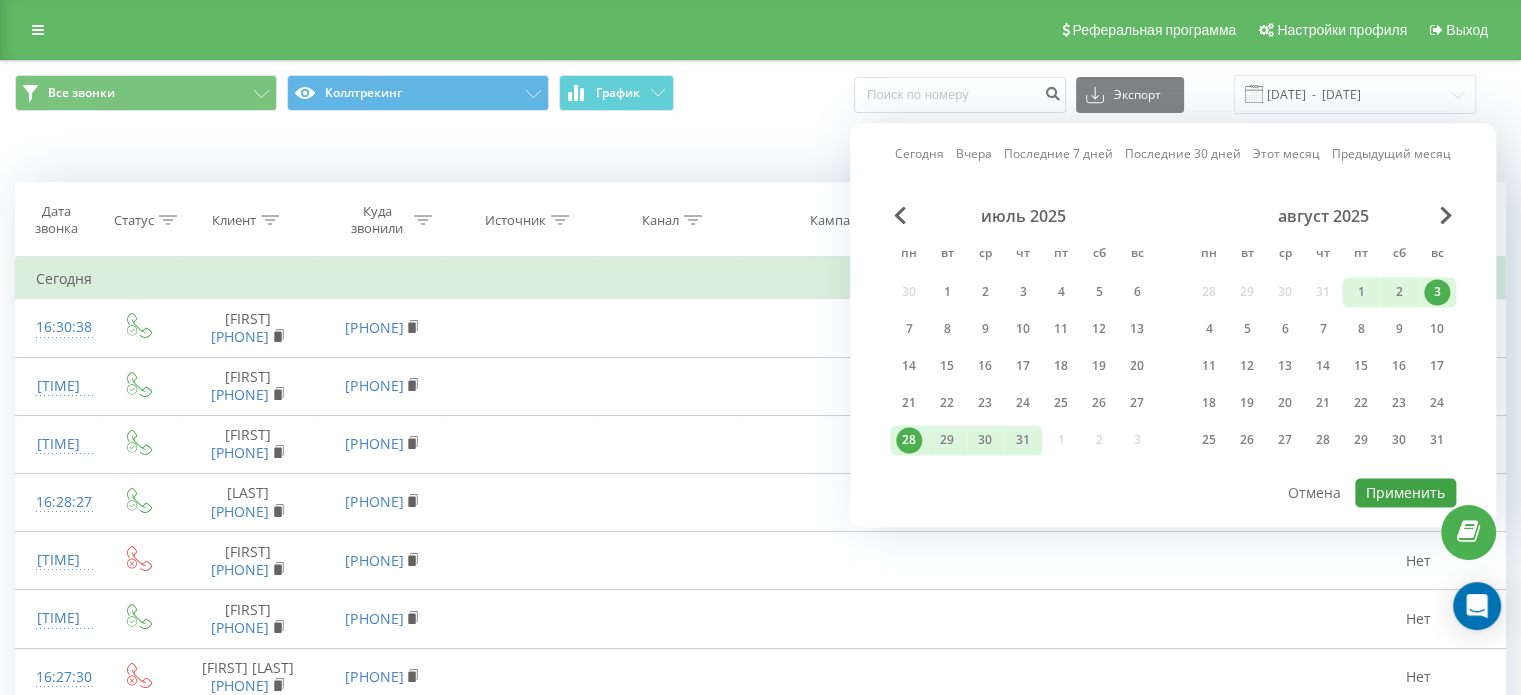 type on "28.07.2025  -  03.08.2025" 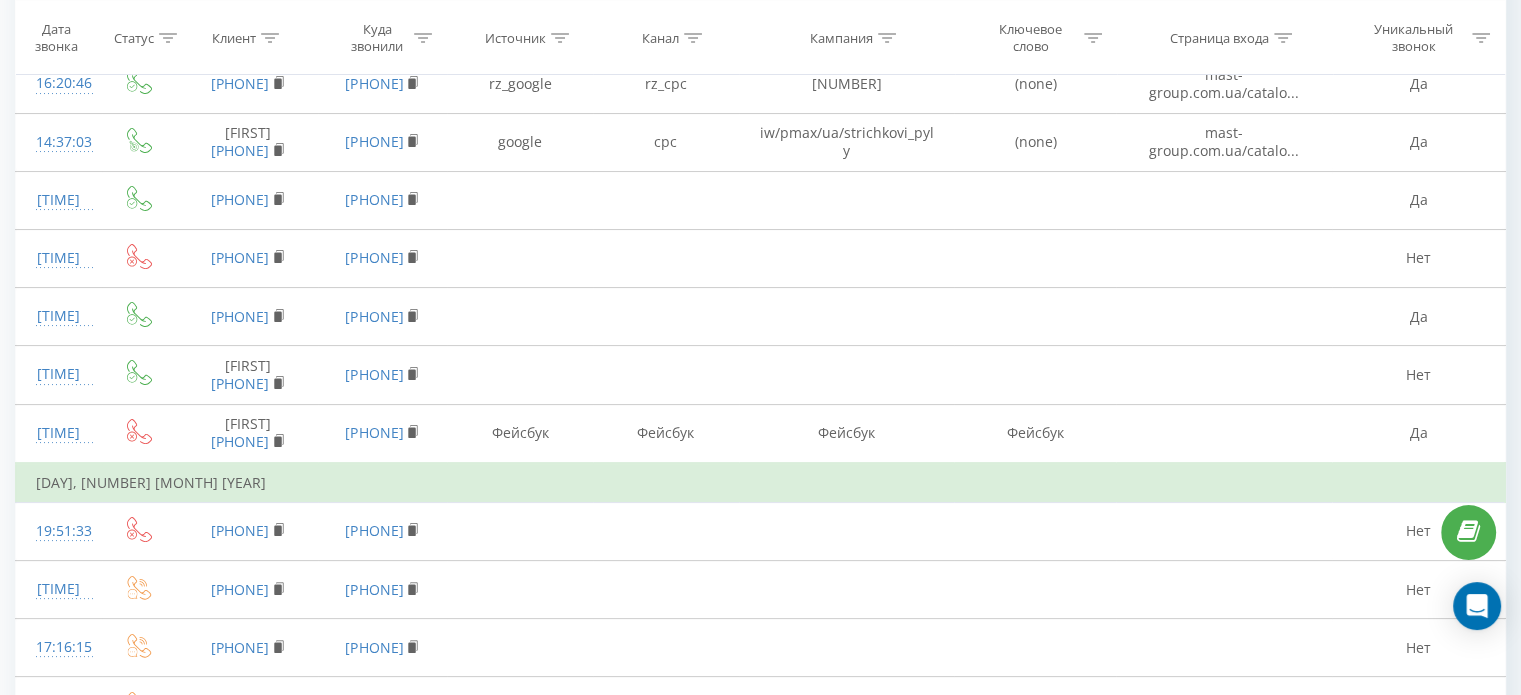 scroll, scrollTop: 0, scrollLeft: 0, axis: both 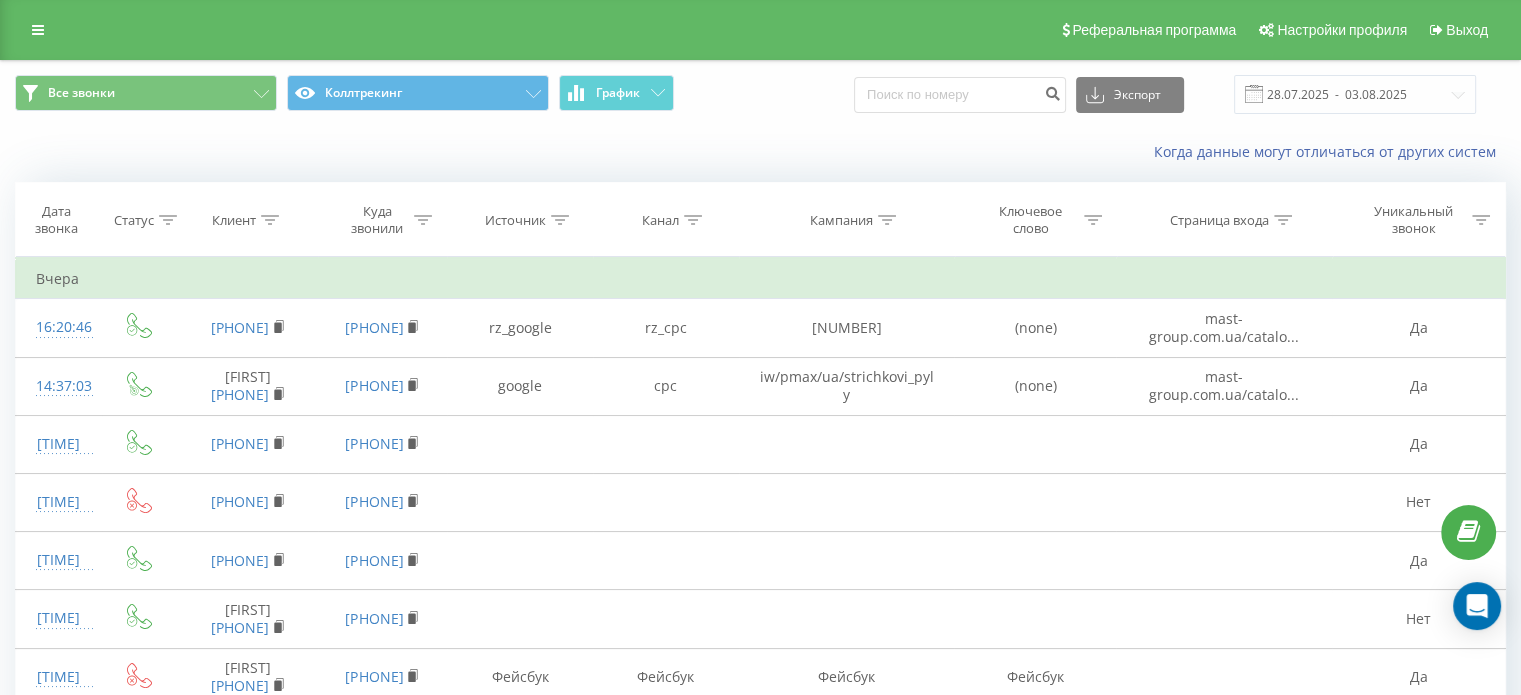 click 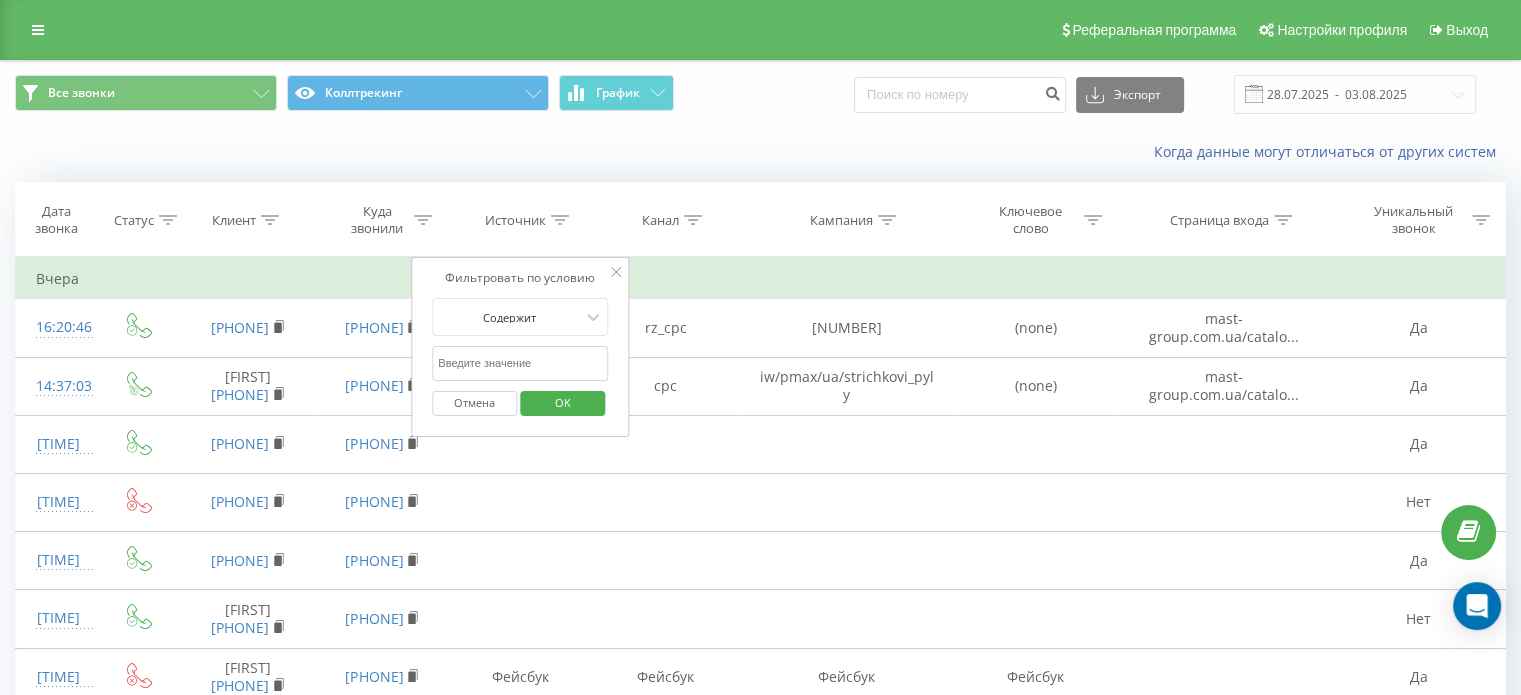 click at bounding box center [520, 363] 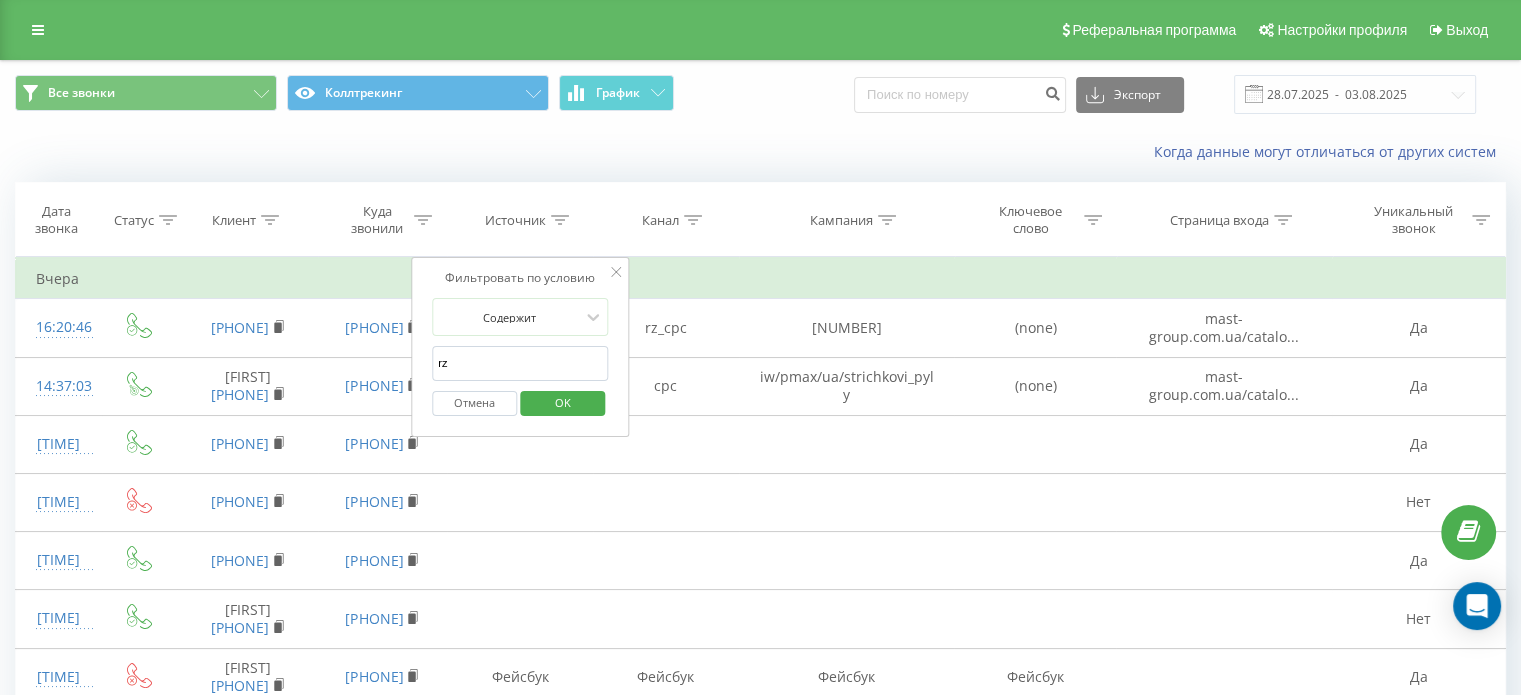 click on "OK" at bounding box center [563, 402] 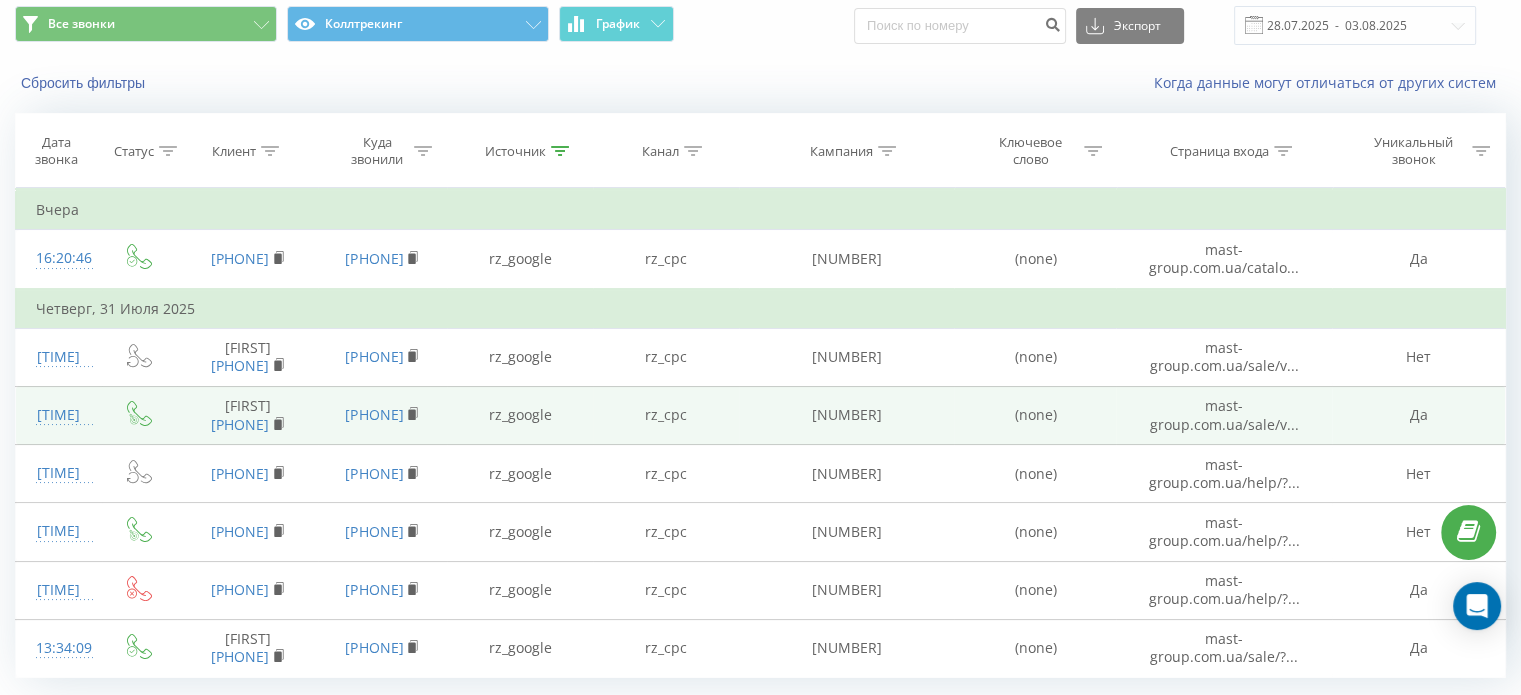 scroll, scrollTop: 169, scrollLeft: 0, axis: vertical 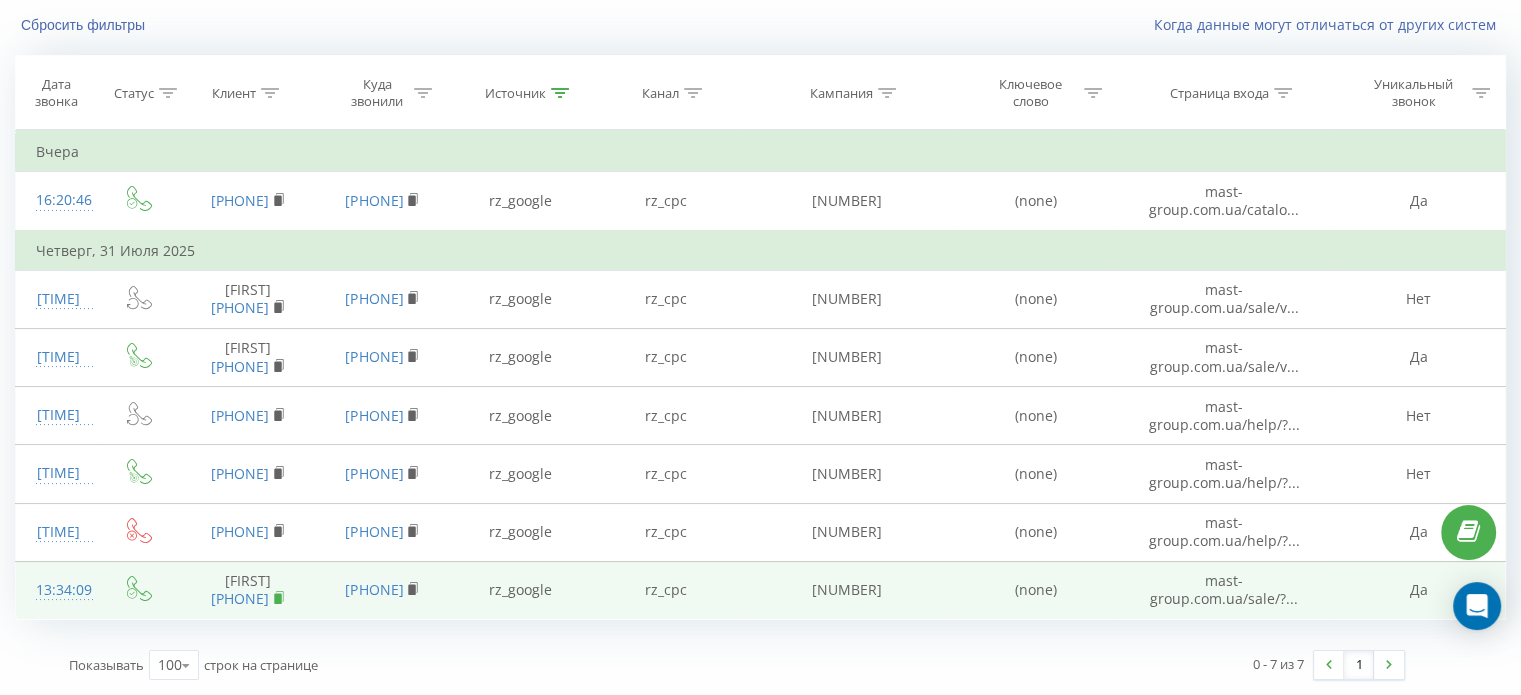 click 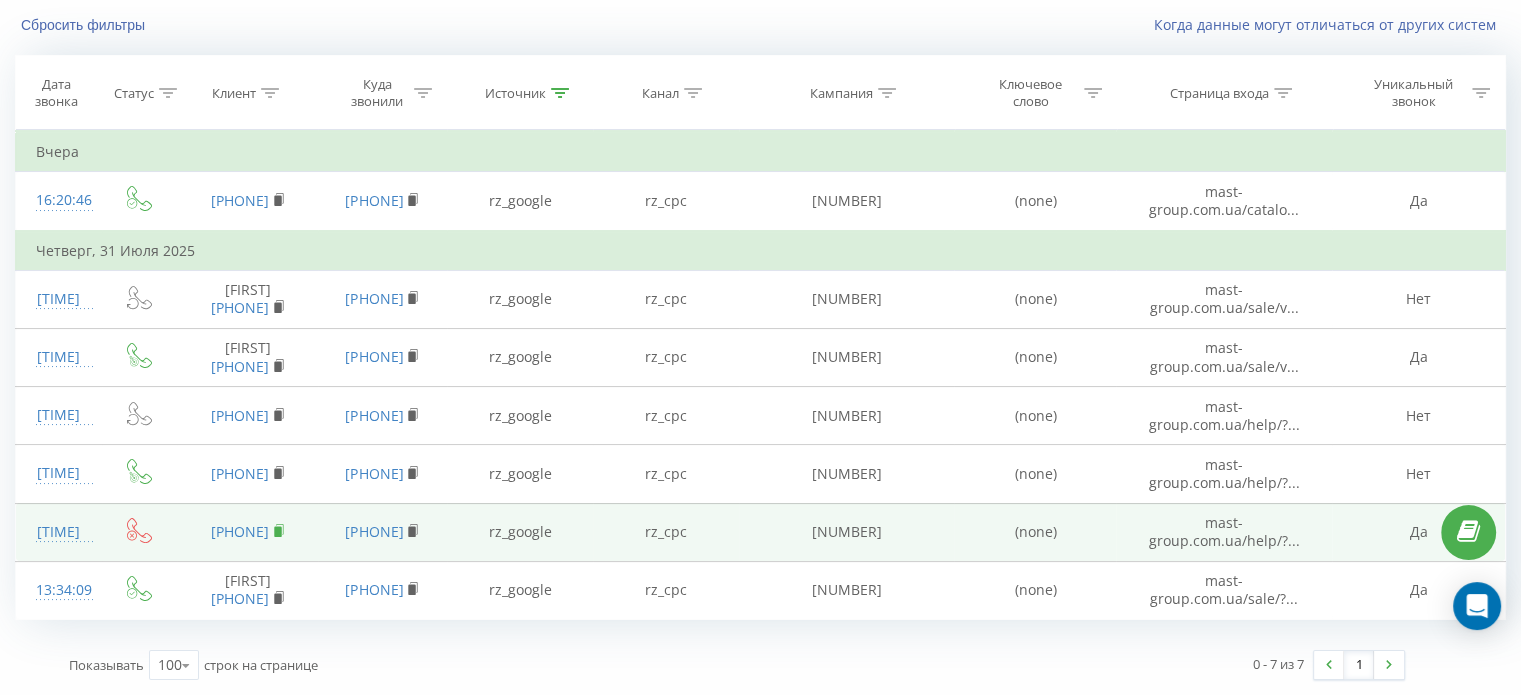 click 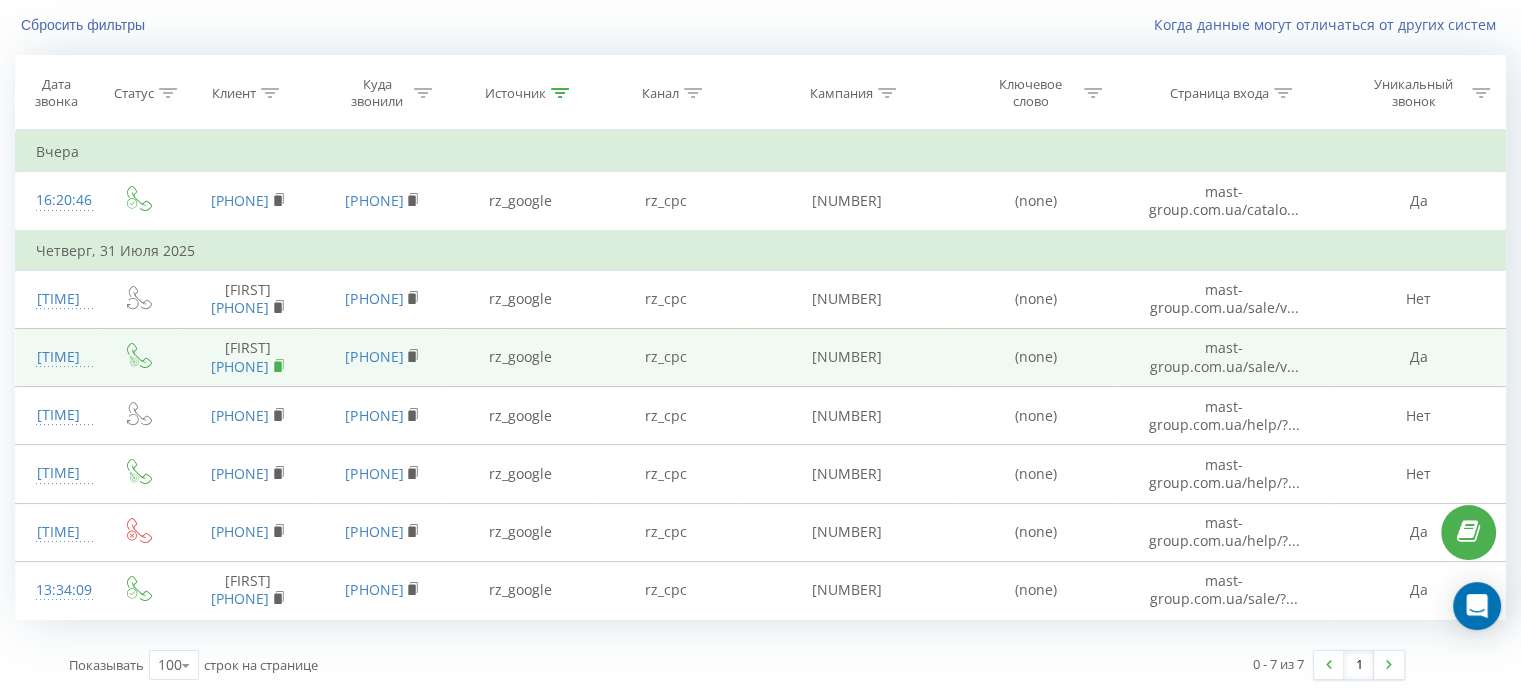 click 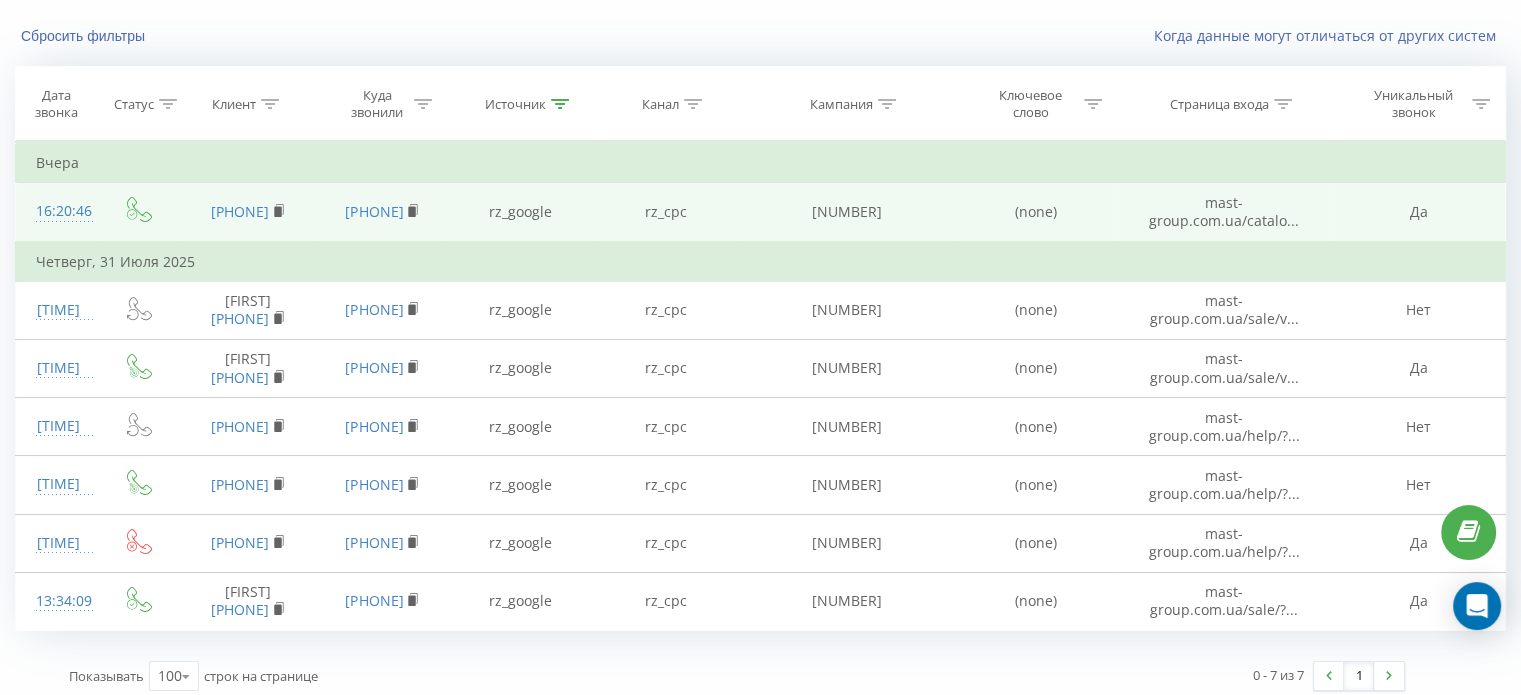 scroll, scrollTop: 69, scrollLeft: 0, axis: vertical 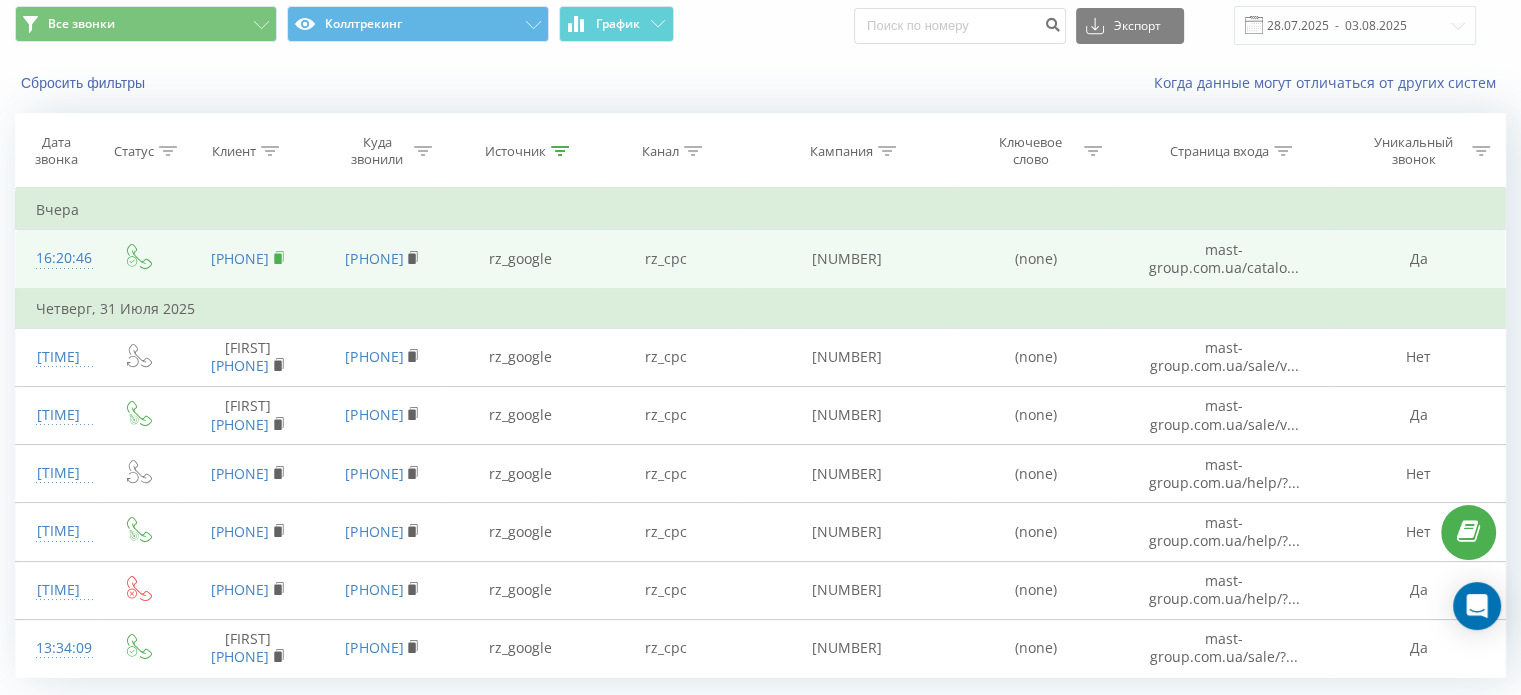 click 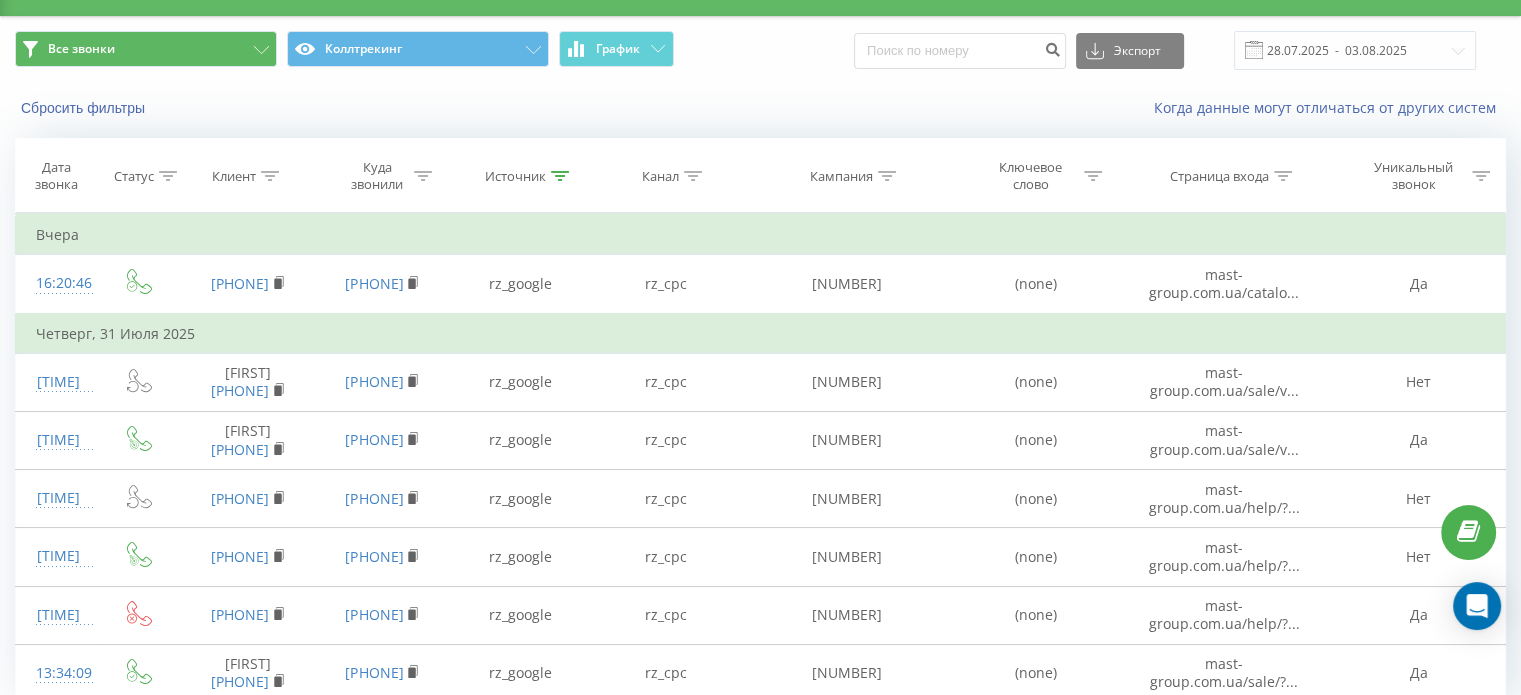scroll, scrollTop: 0, scrollLeft: 0, axis: both 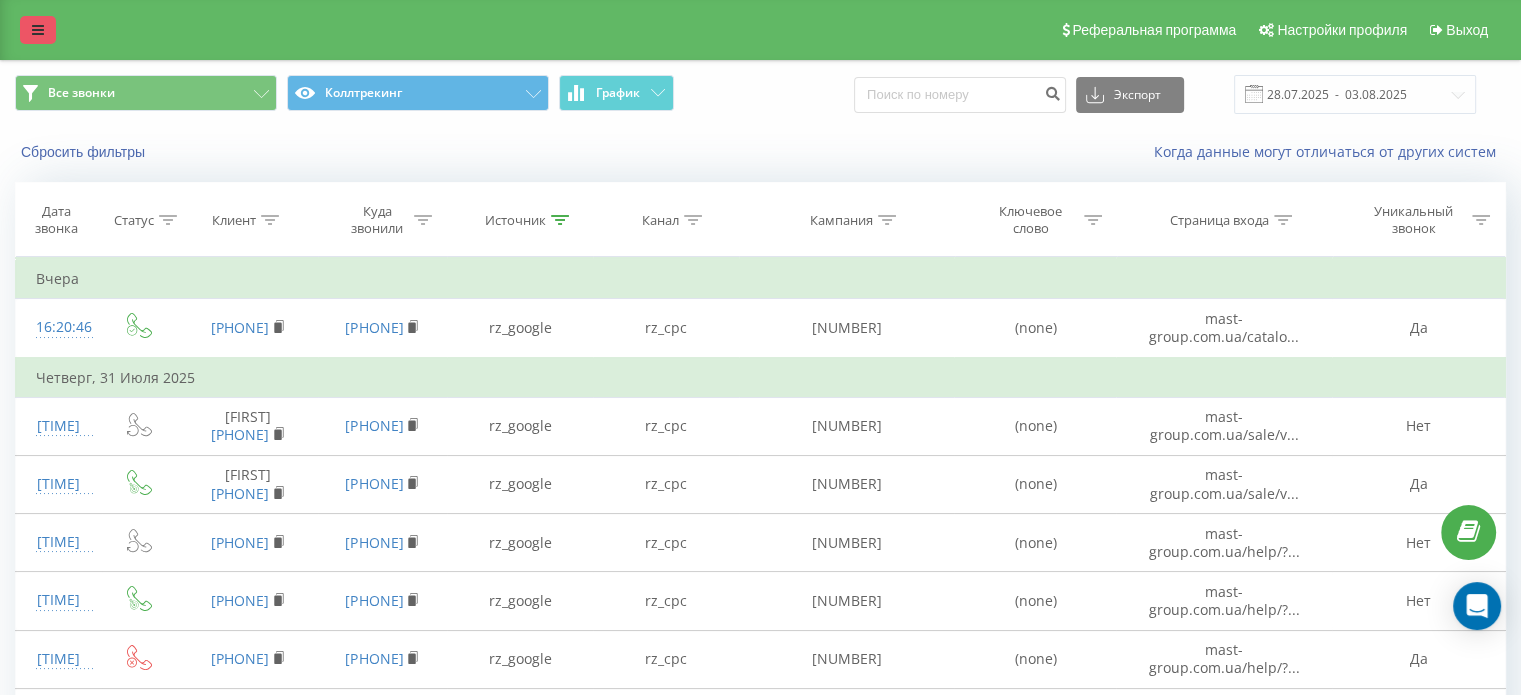 click at bounding box center [38, 30] 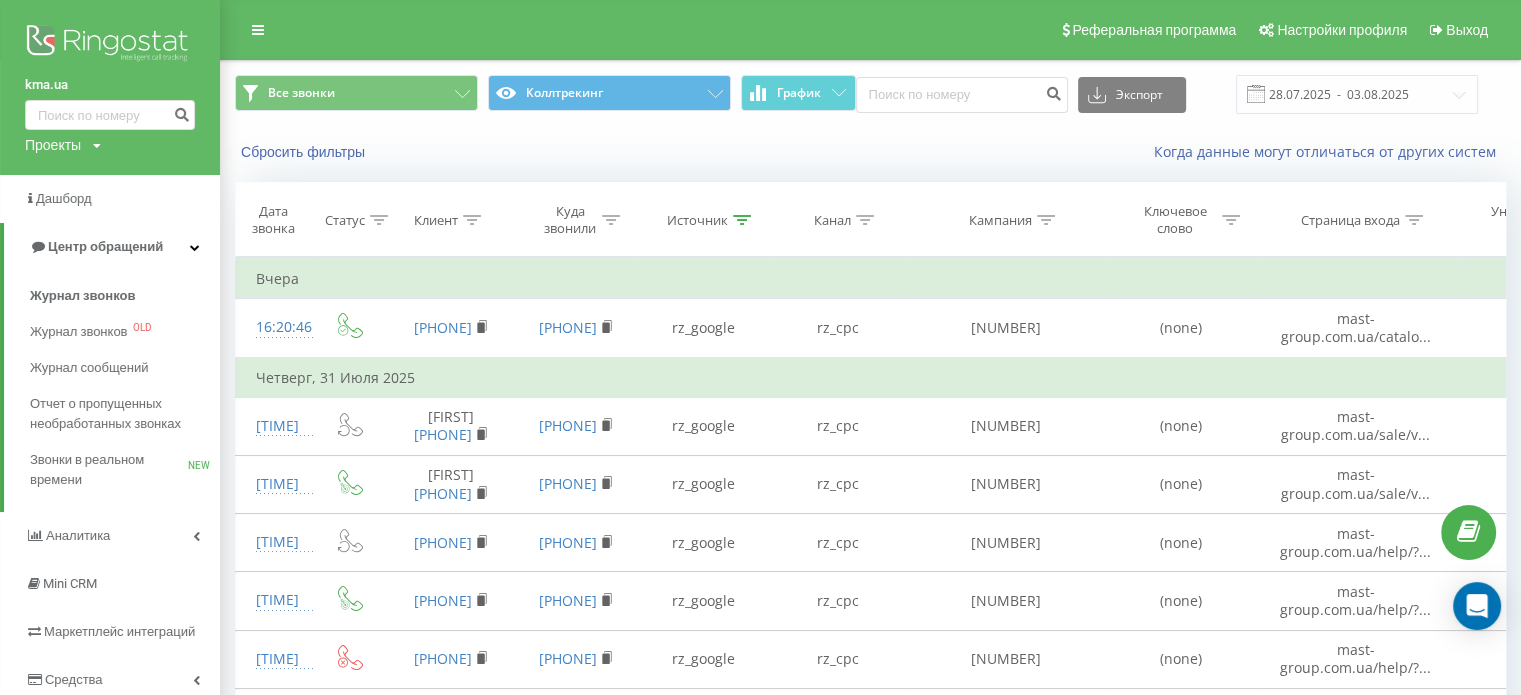 click at bounding box center (110, 45) 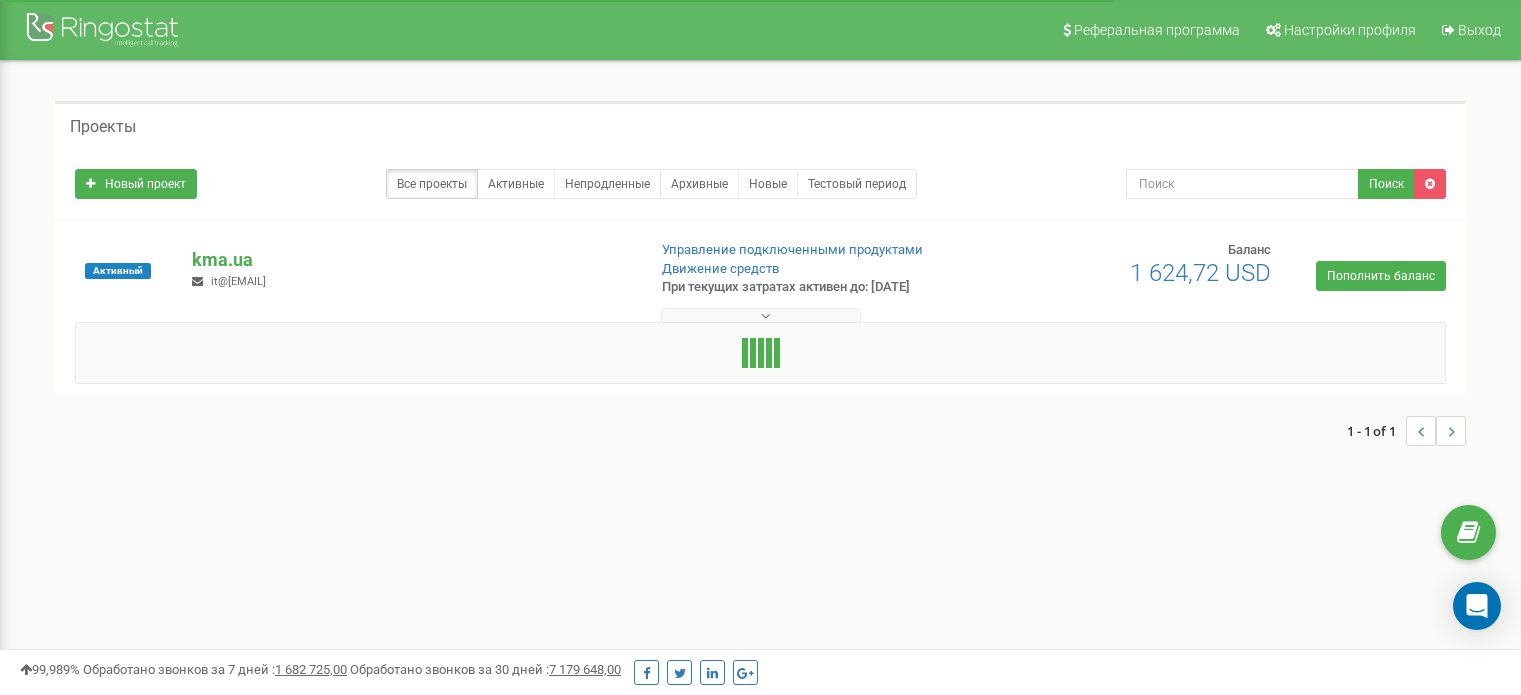 scroll, scrollTop: 0, scrollLeft: 0, axis: both 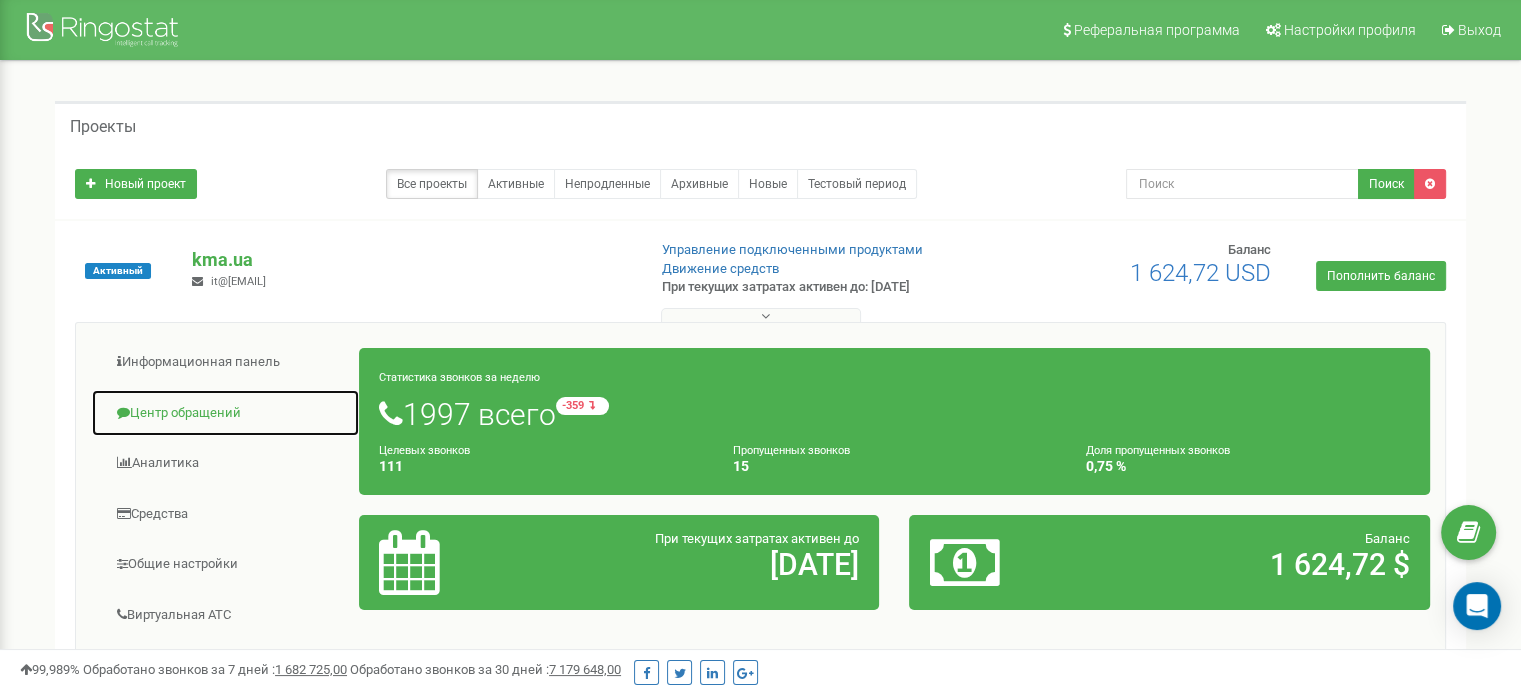 click on "Центр обращений" at bounding box center [225, 413] 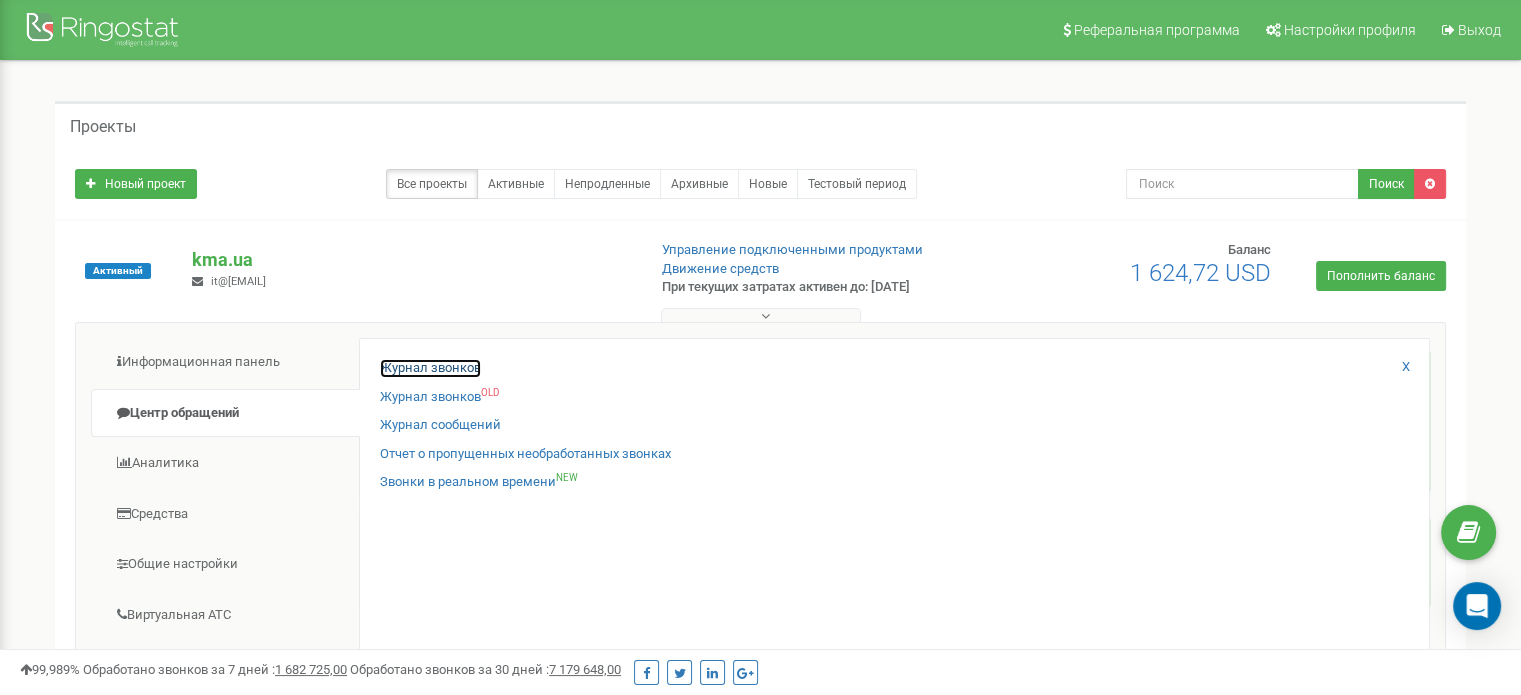click on "Журнал звонков" at bounding box center [430, 368] 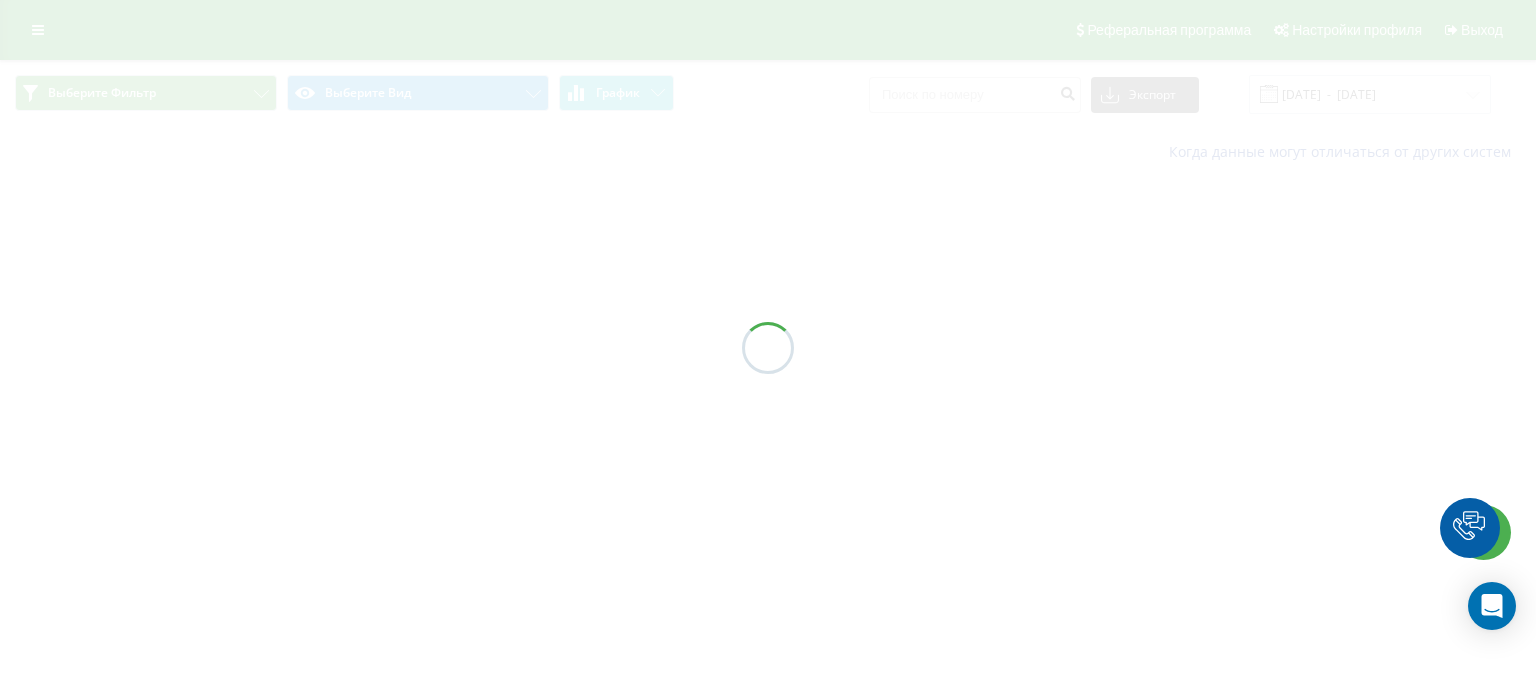 scroll, scrollTop: 0, scrollLeft: 0, axis: both 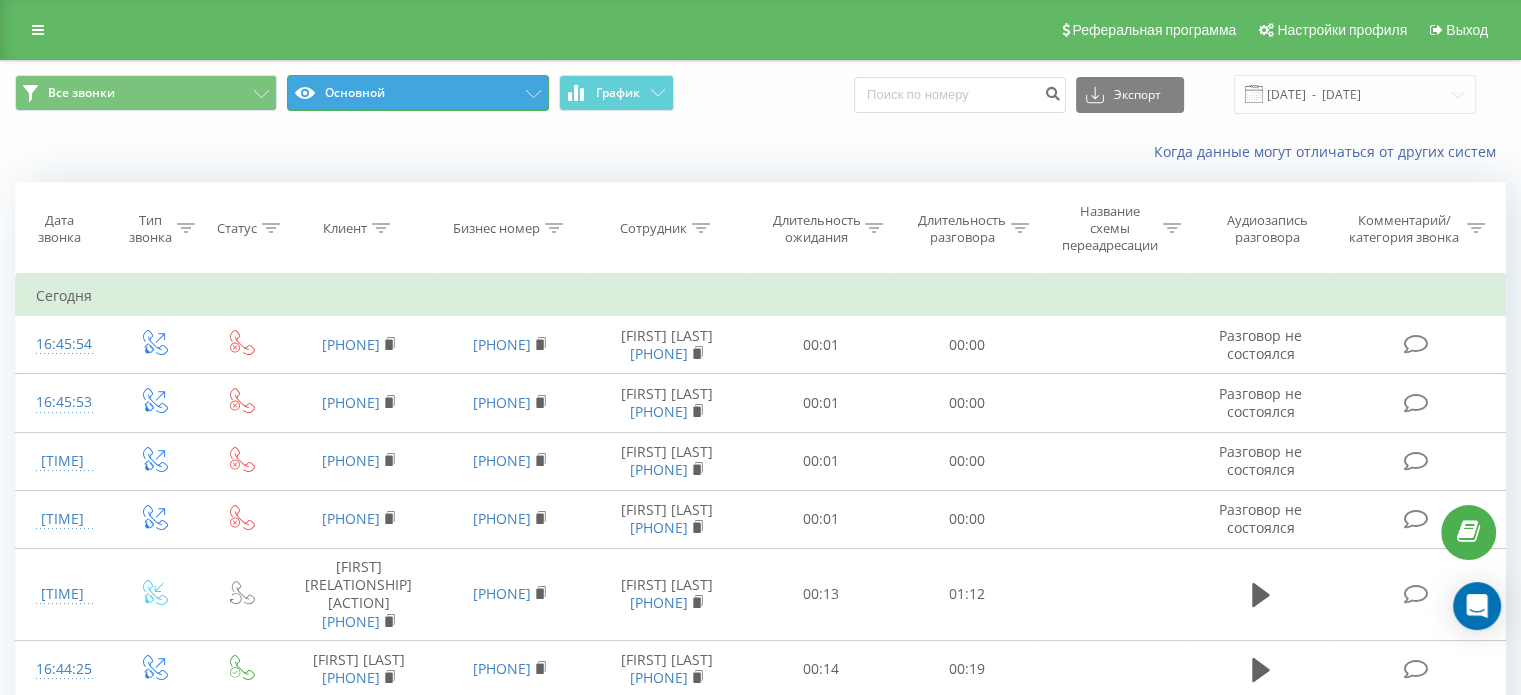 click on "Основной" at bounding box center (418, 93) 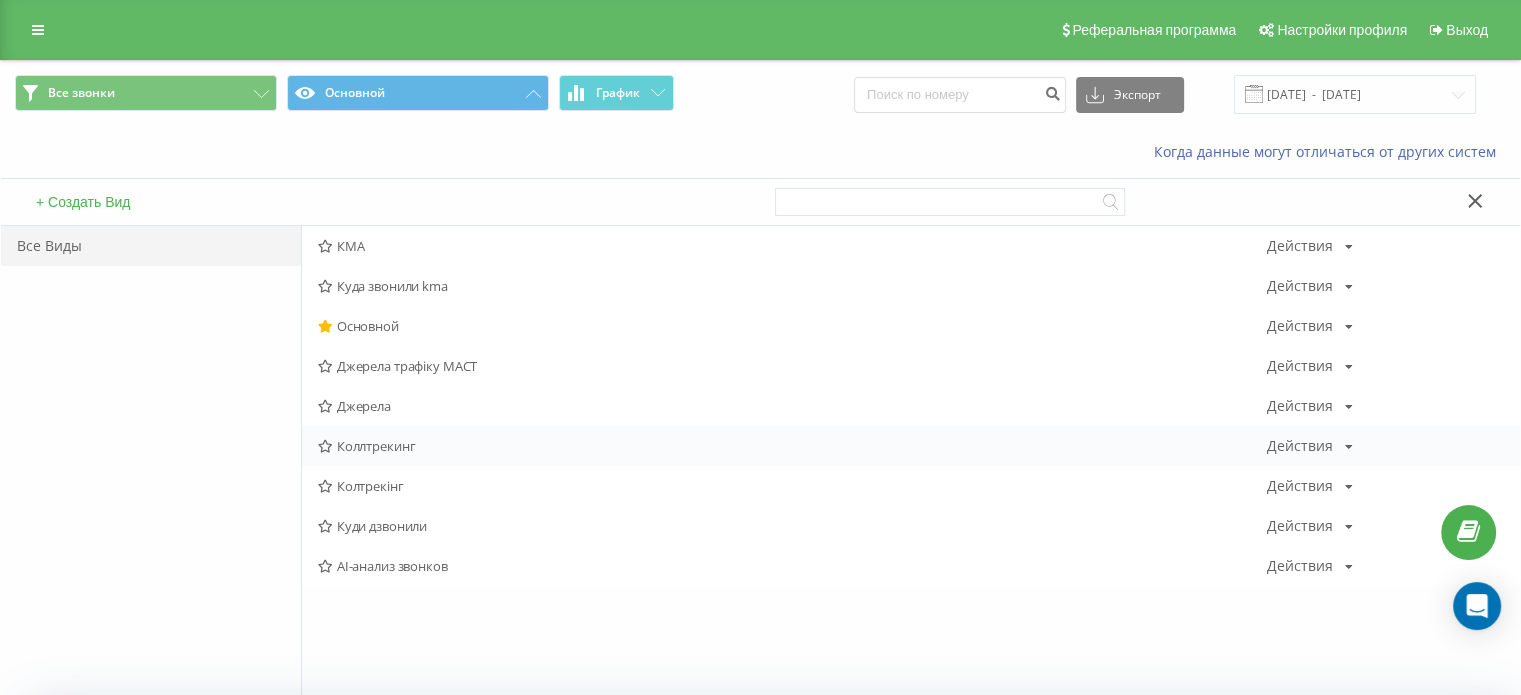 click on "Коллтрекинг" at bounding box center [792, 446] 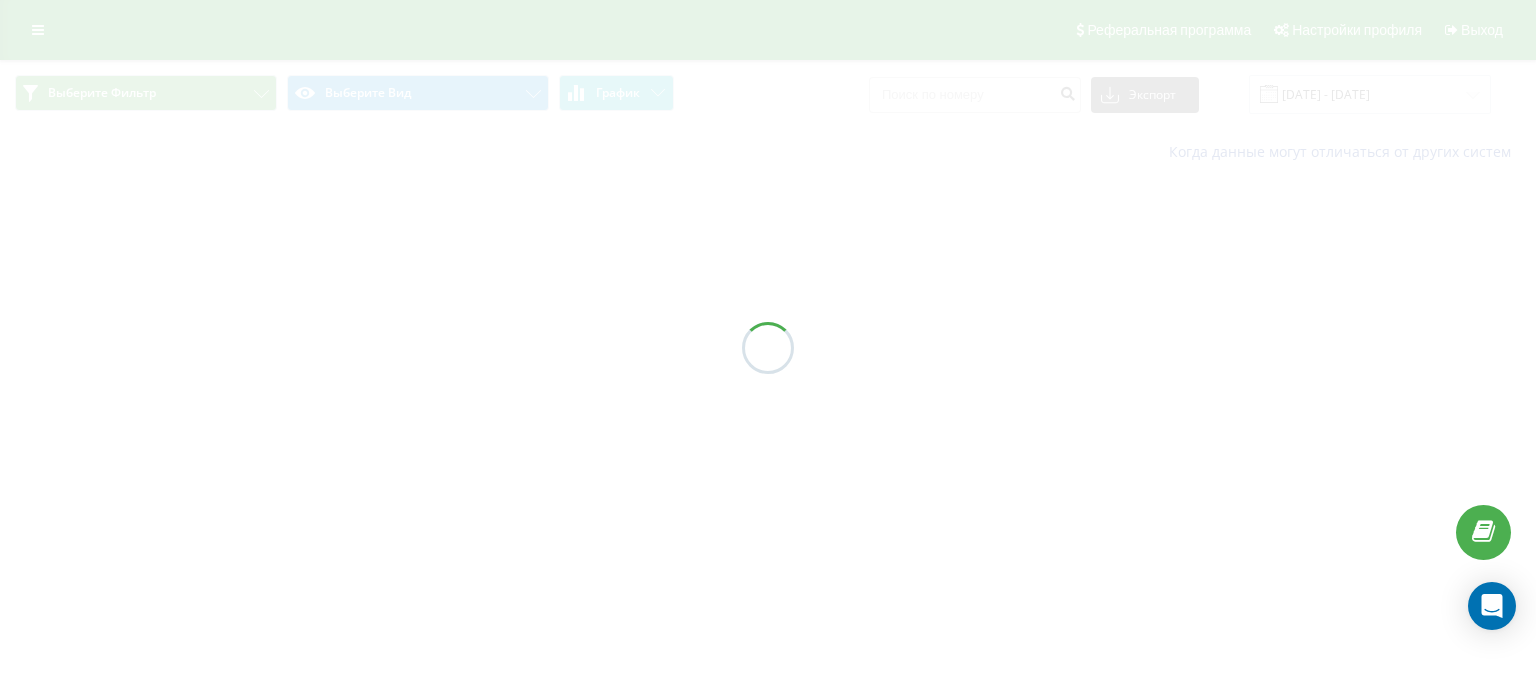 scroll, scrollTop: 0, scrollLeft: 0, axis: both 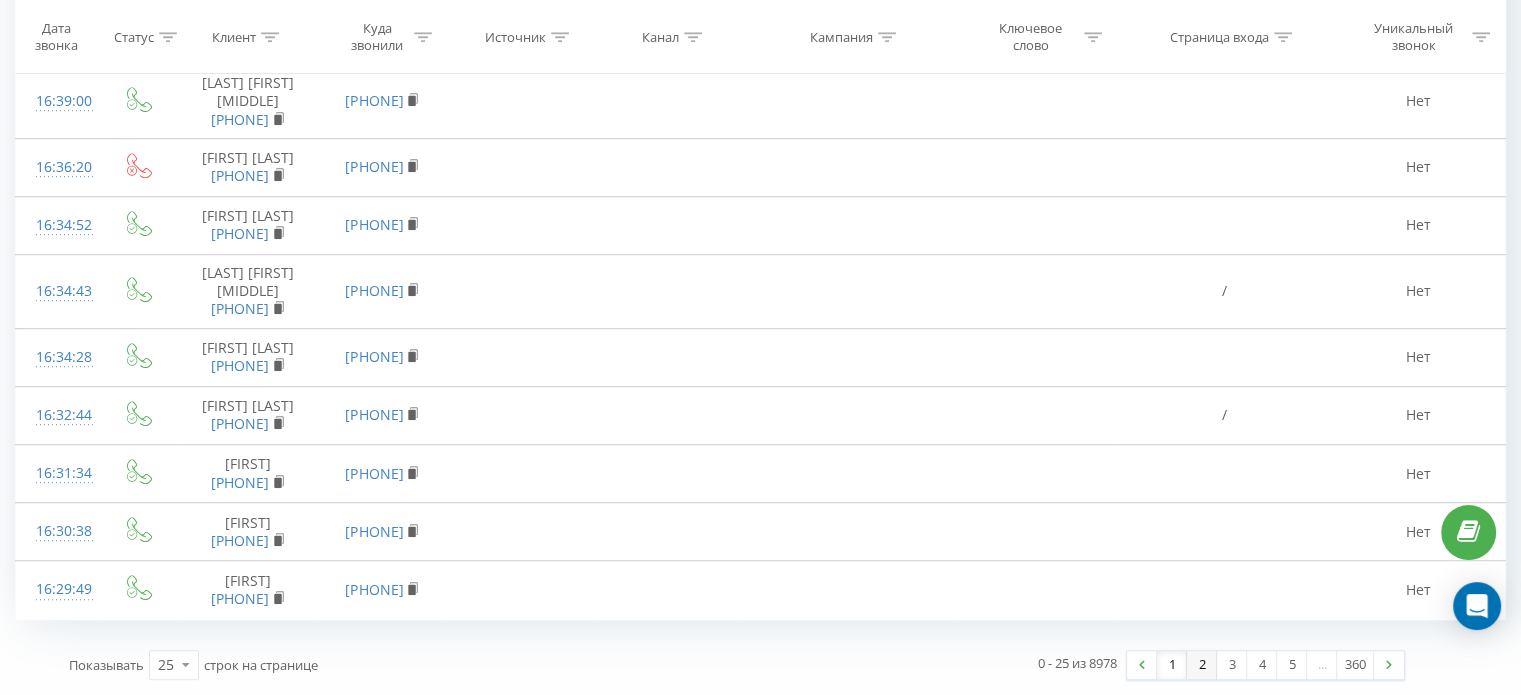 click on "2" at bounding box center (1202, 665) 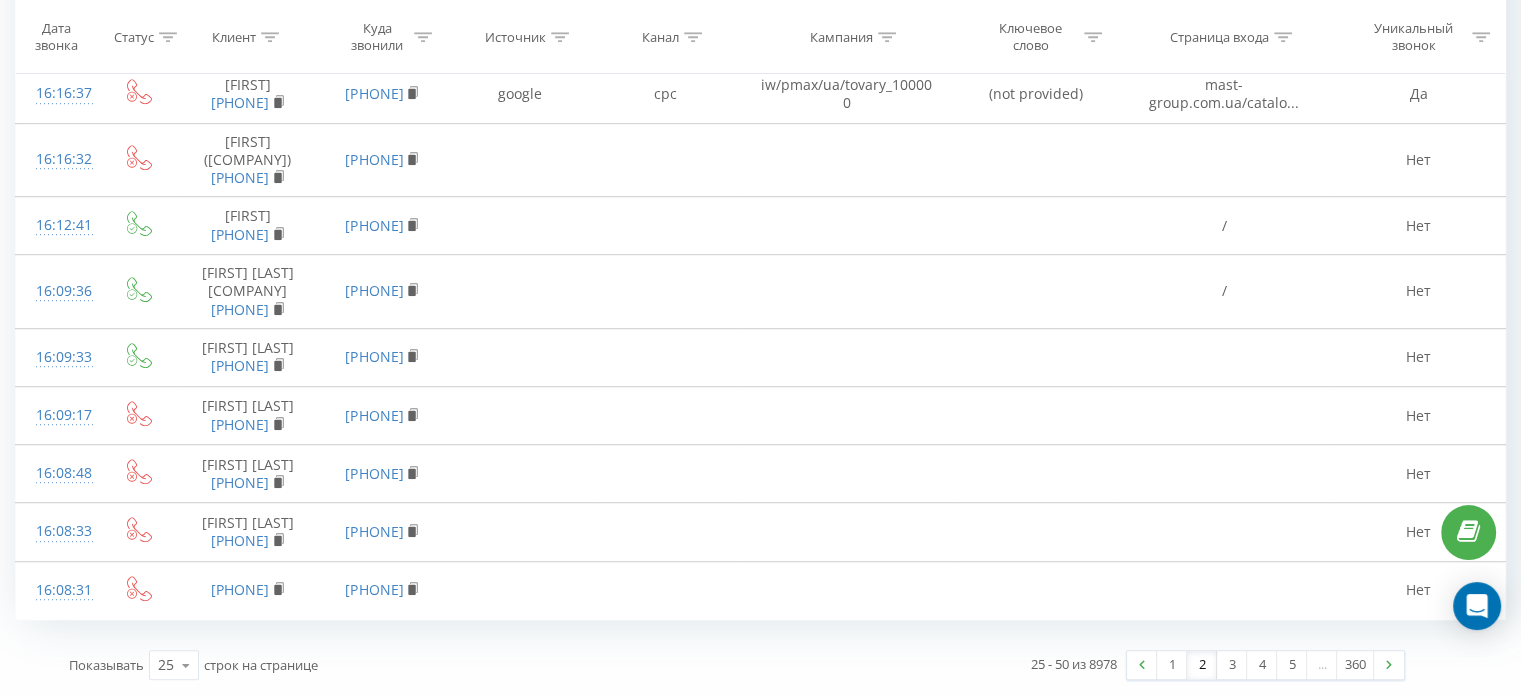 scroll, scrollTop: 1861, scrollLeft: 0, axis: vertical 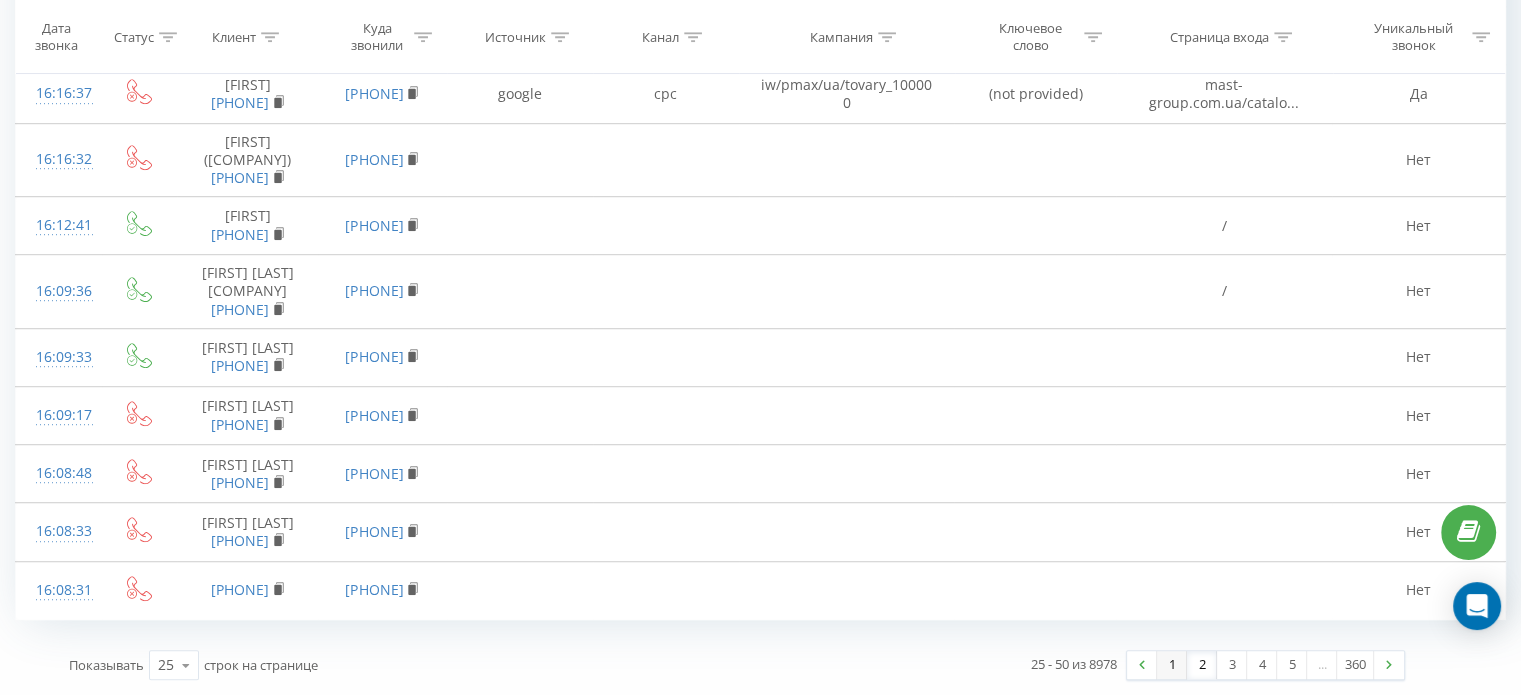 click on "1" at bounding box center [1172, 665] 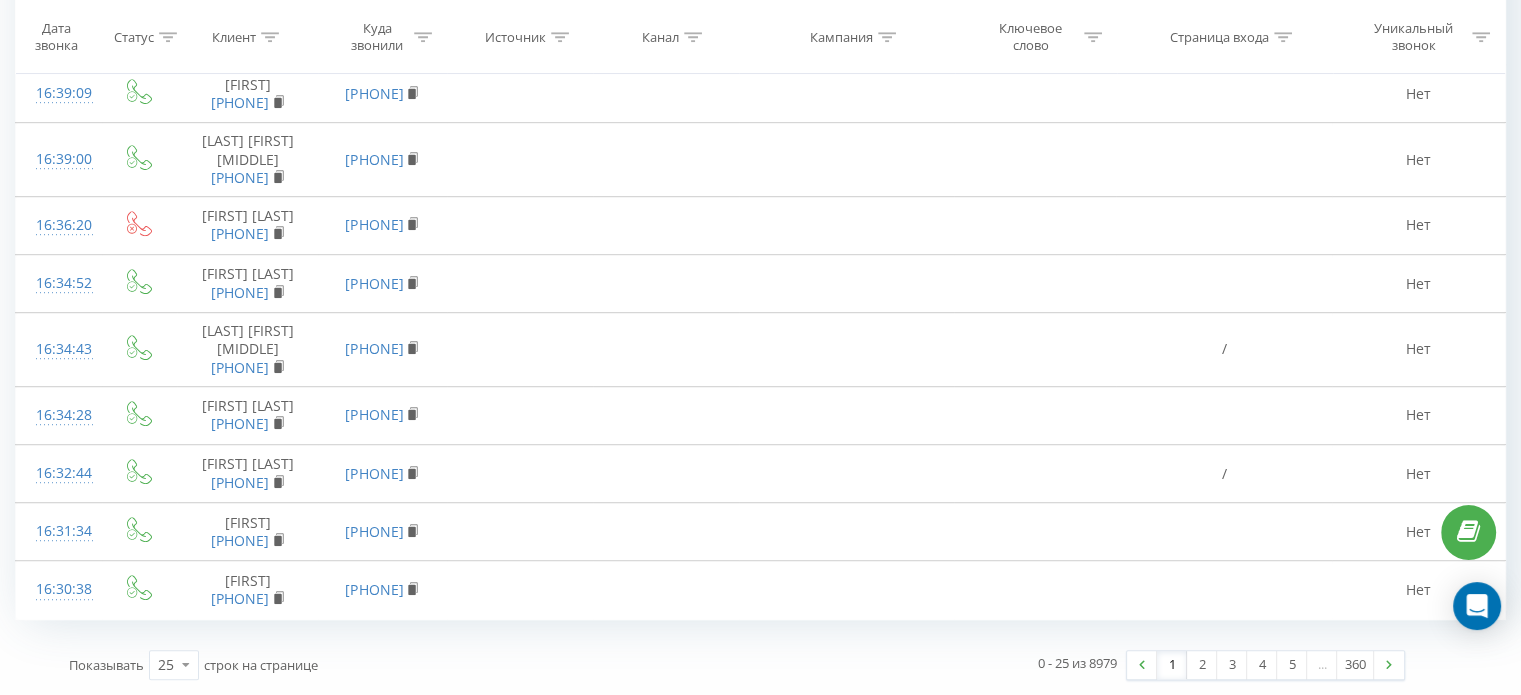 scroll, scrollTop: 1660, scrollLeft: 0, axis: vertical 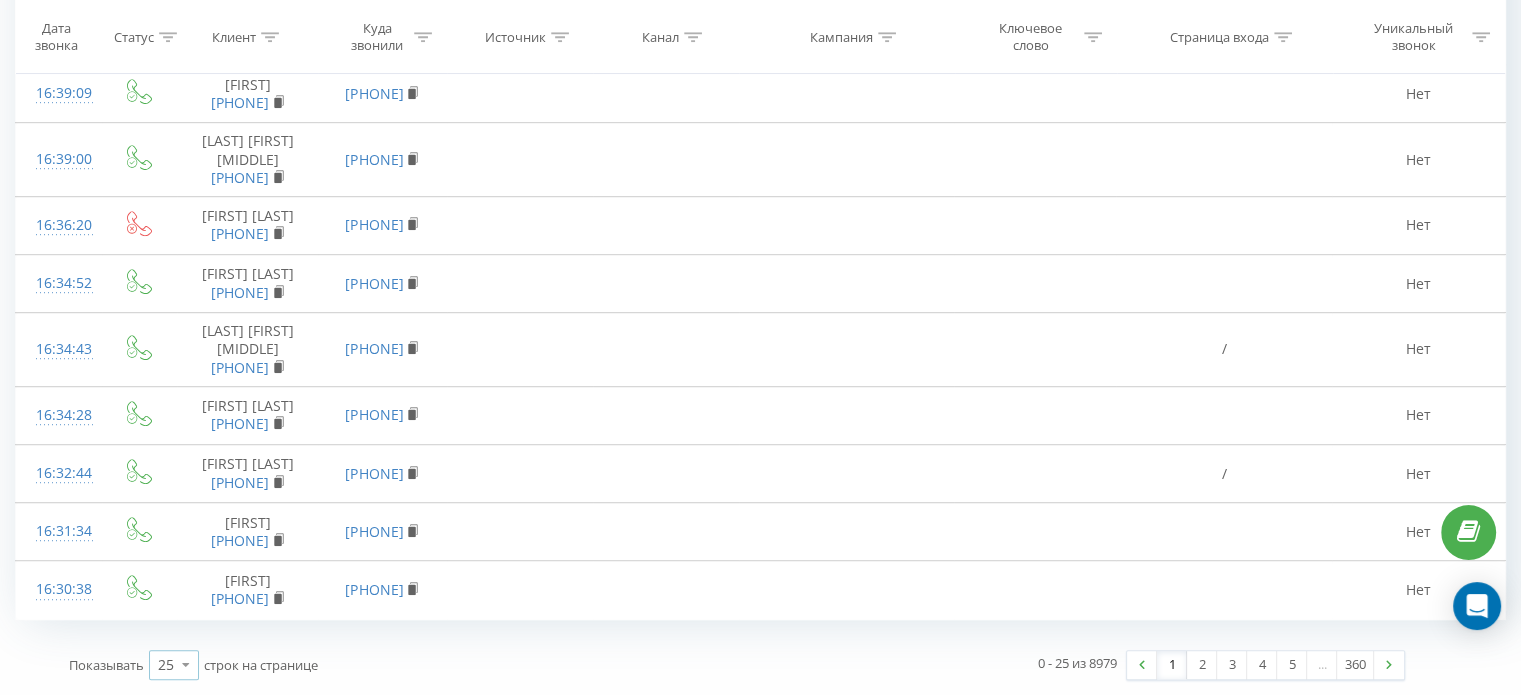 click on "25" at bounding box center (166, 665) 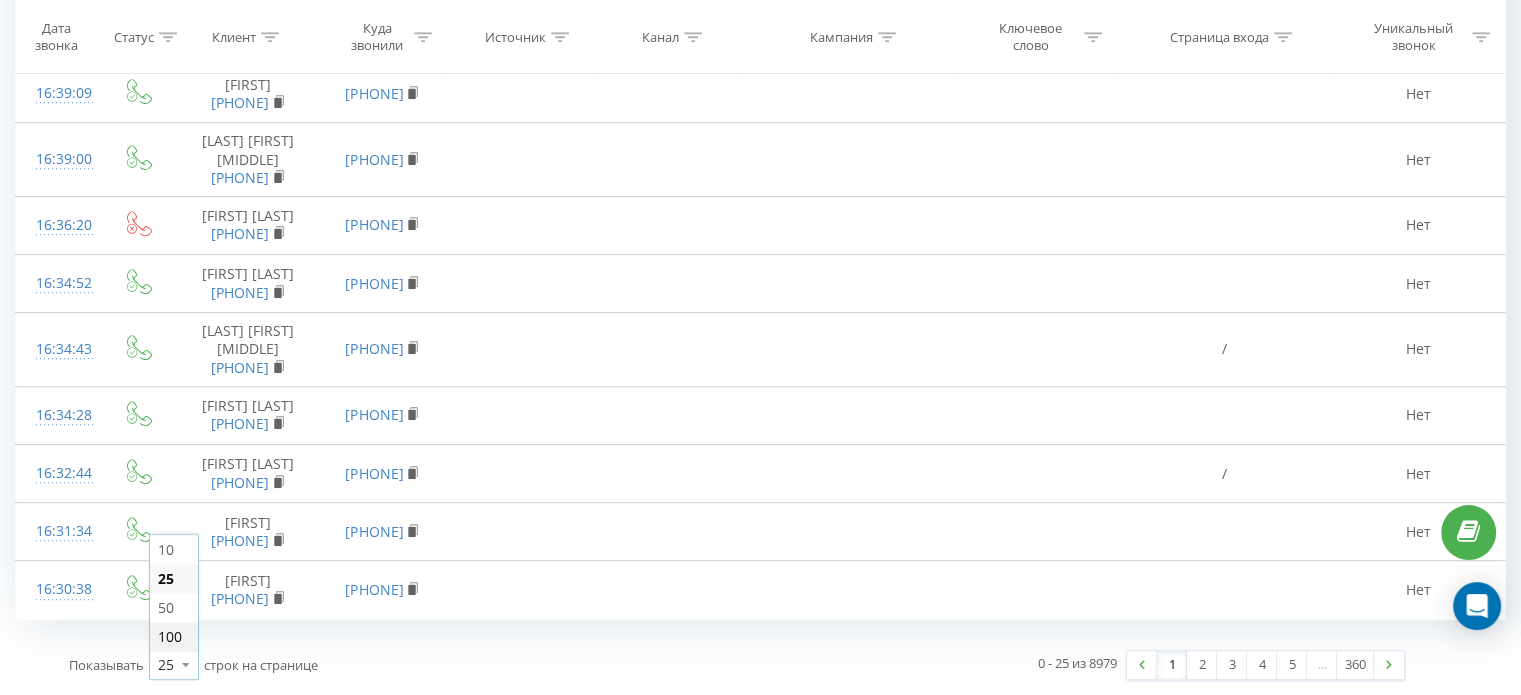click on "100" at bounding box center (170, 636) 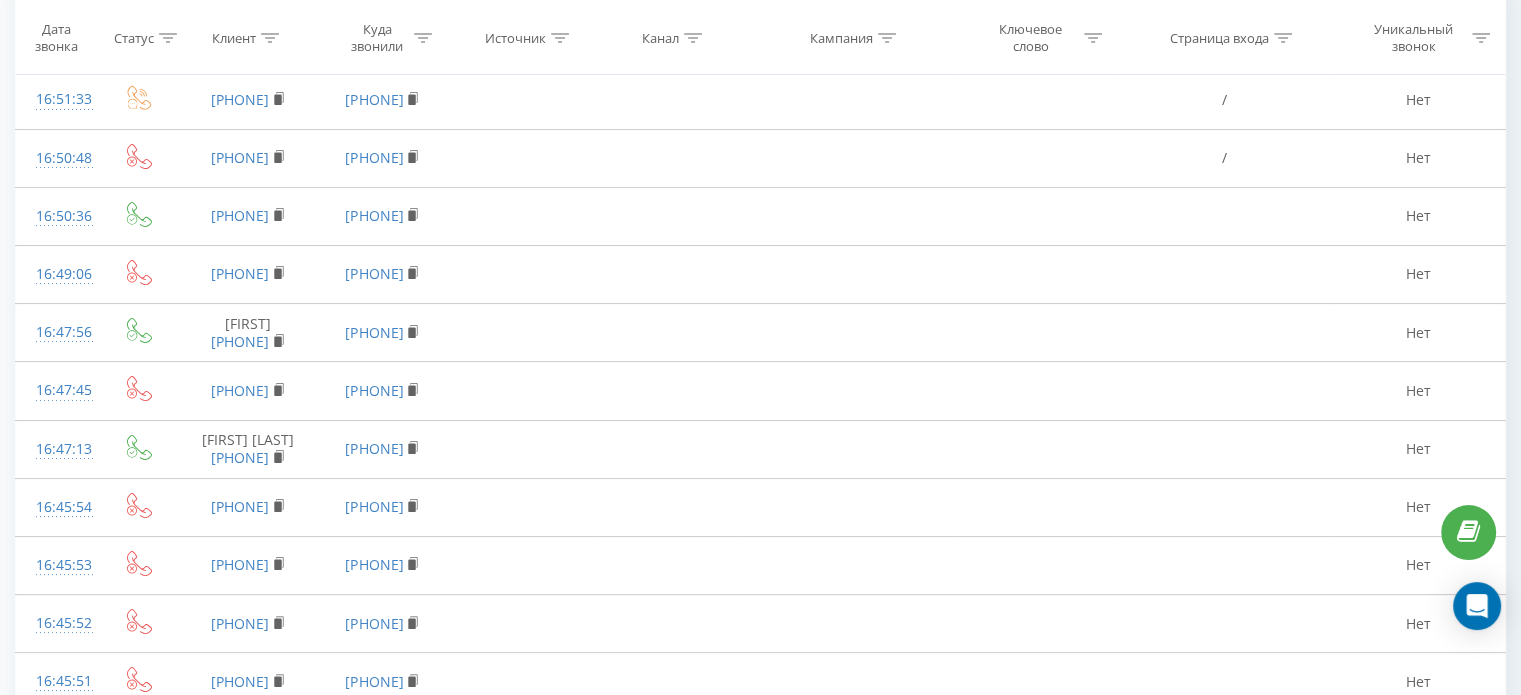 scroll, scrollTop: 0, scrollLeft: 0, axis: both 